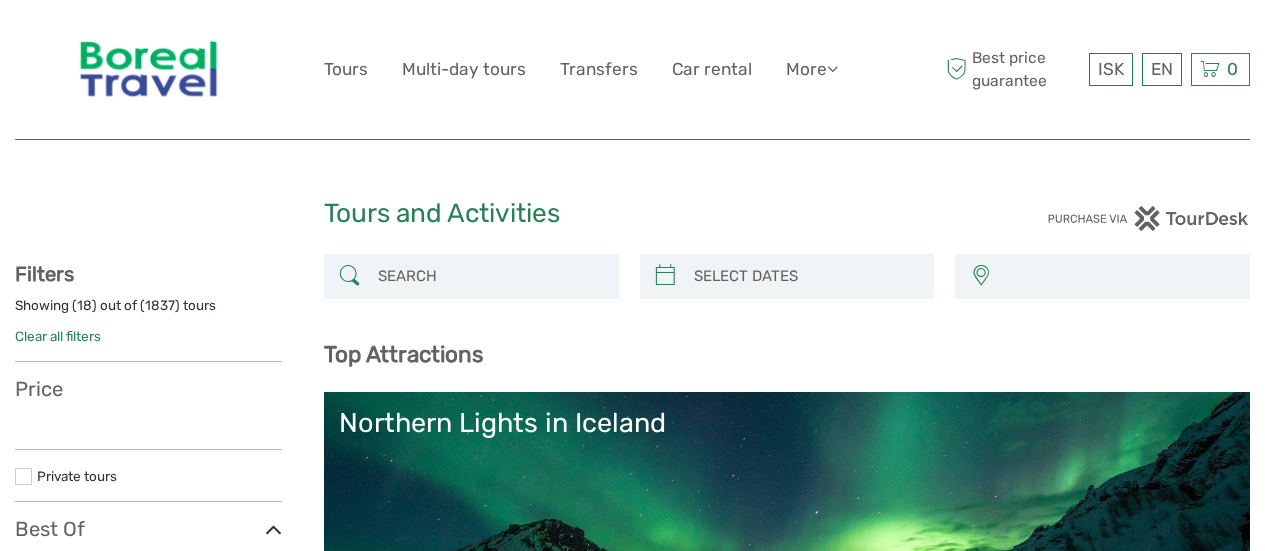 select 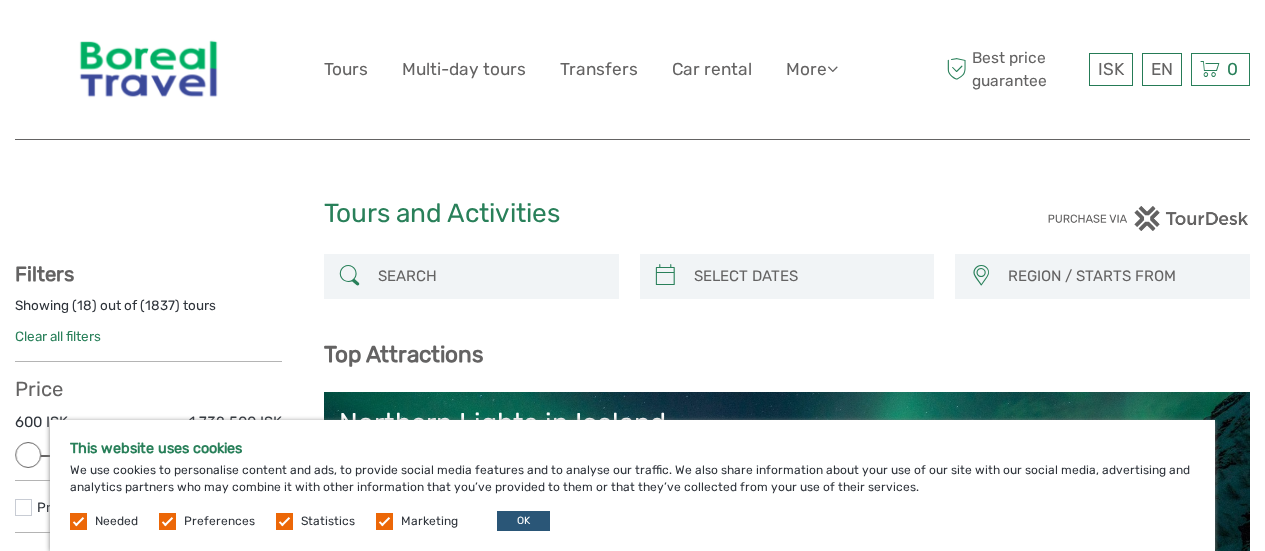 scroll, scrollTop: 0, scrollLeft: 0, axis: both 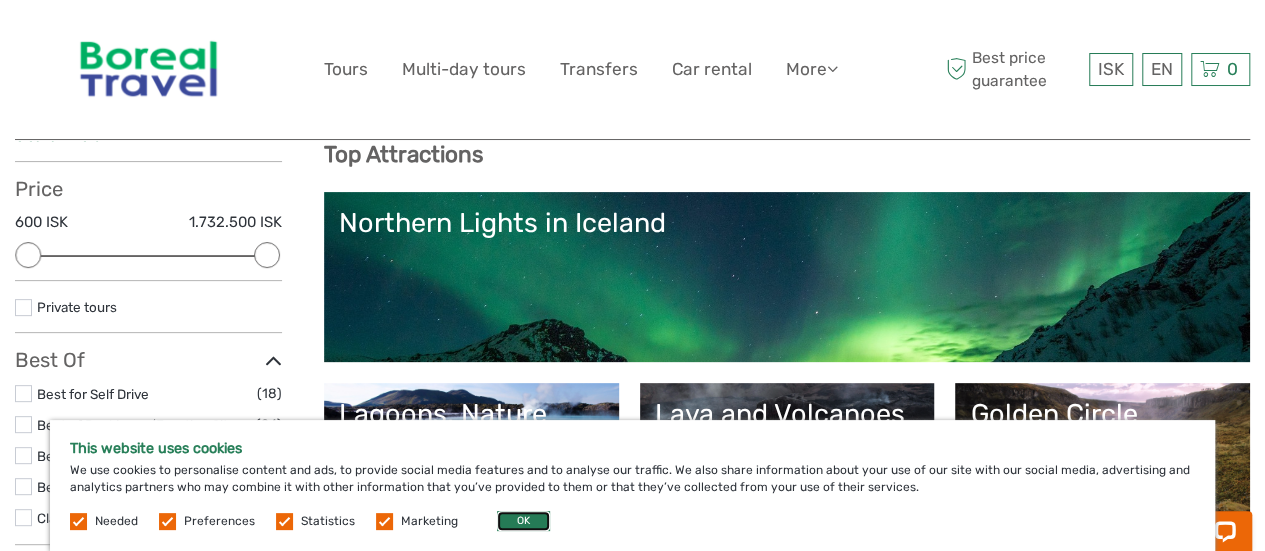 click on "OK" at bounding box center [523, 521] 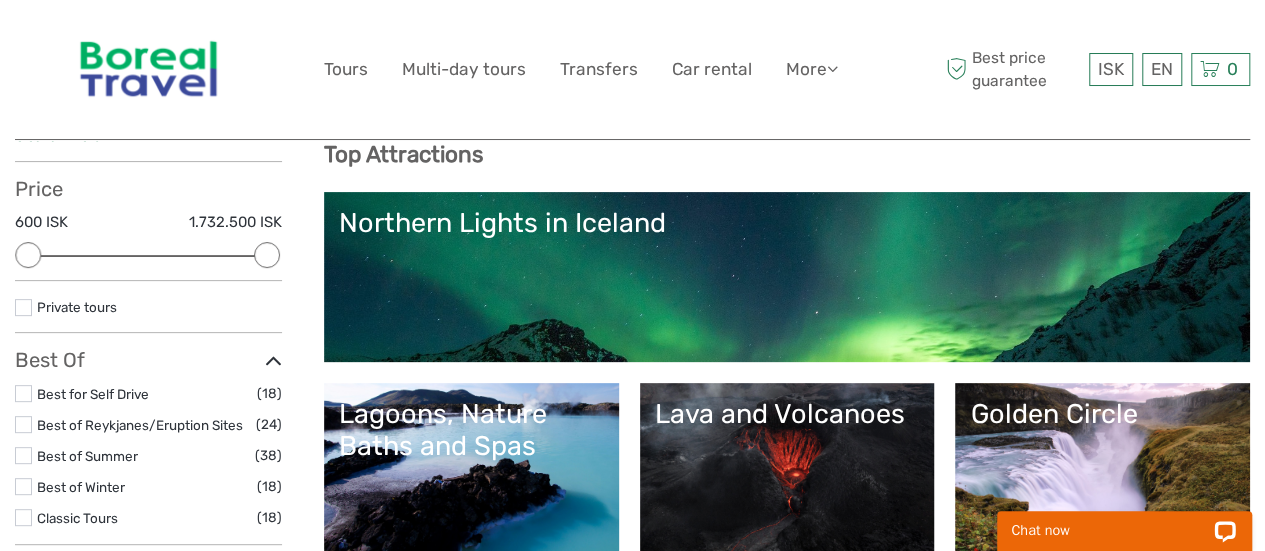 scroll, scrollTop: 300, scrollLeft: 0, axis: vertical 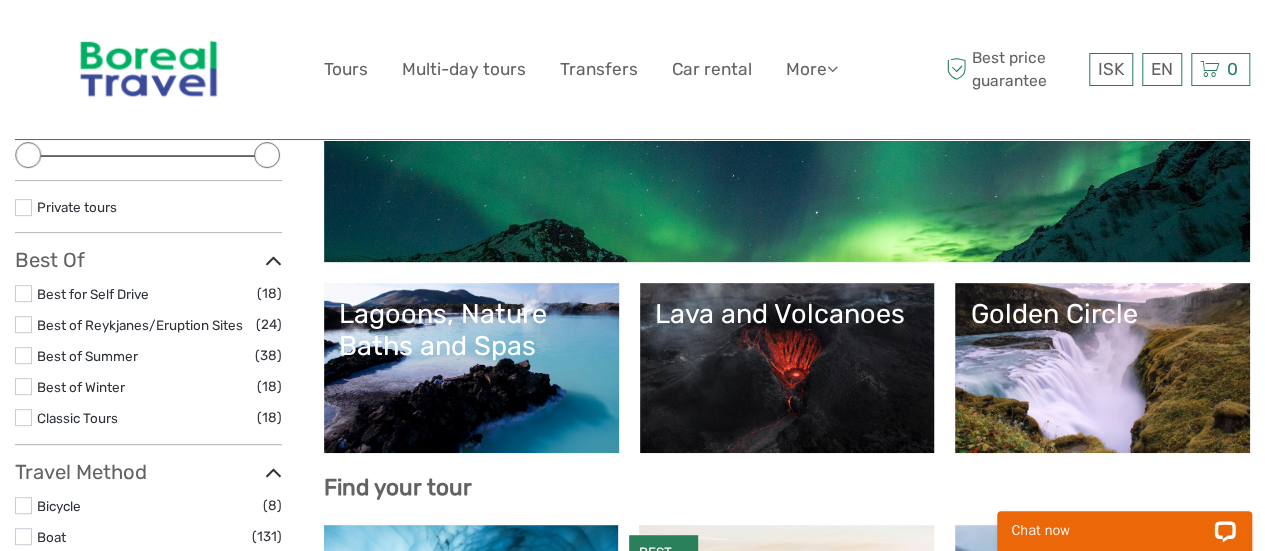 click on "Lagoons, Nature Baths and Spas" at bounding box center (471, 330) 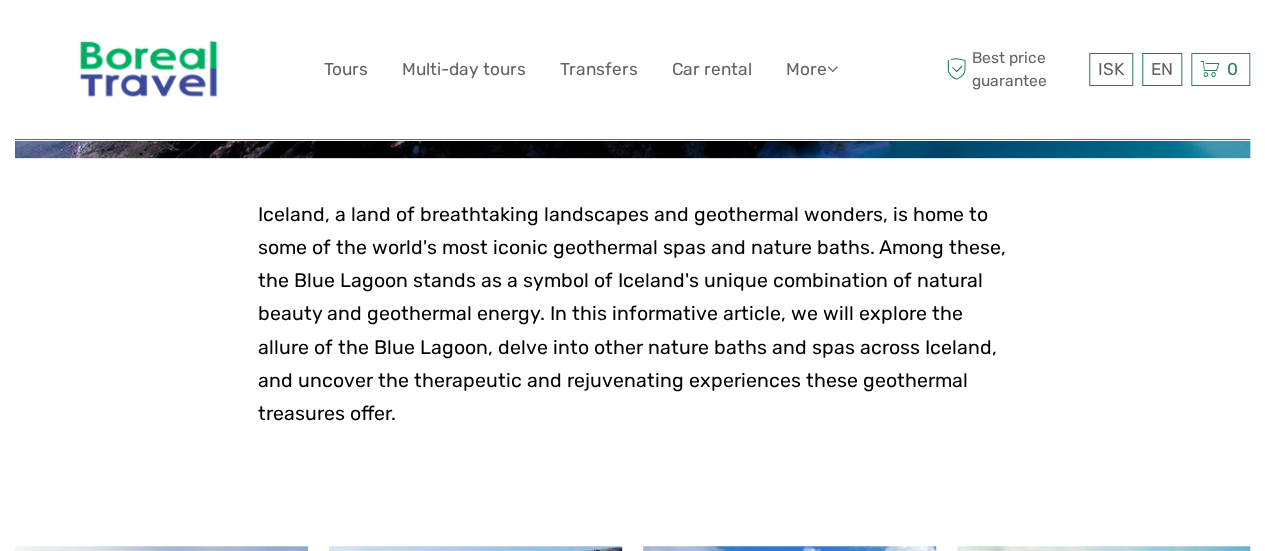 scroll, scrollTop: 438, scrollLeft: 0, axis: vertical 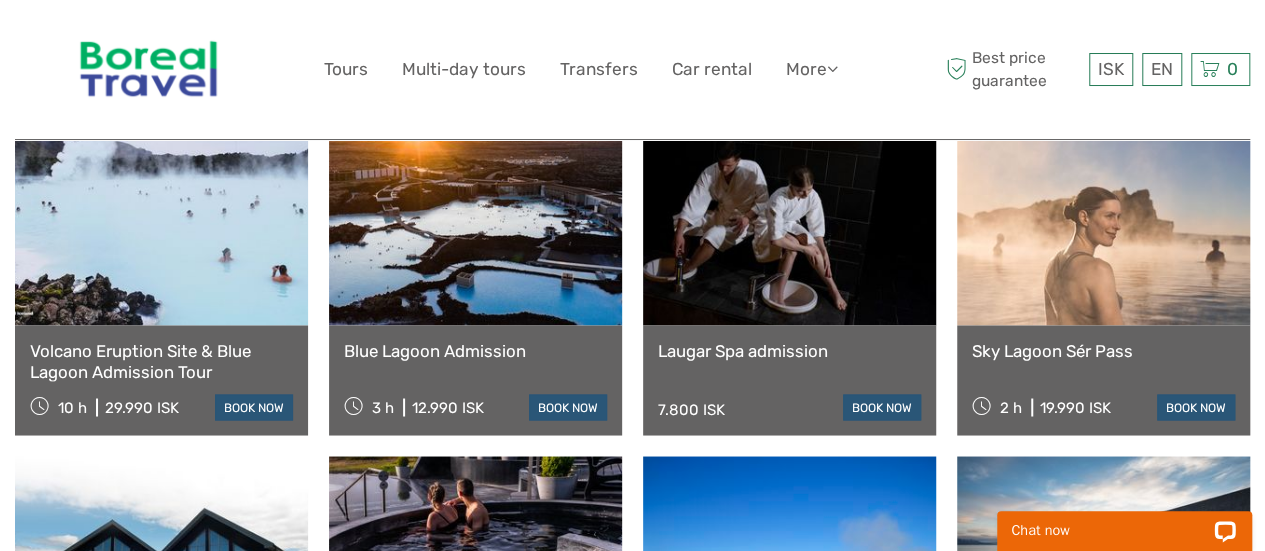 click on "Sky Lagoon Sér Pass" at bounding box center (1103, 350) 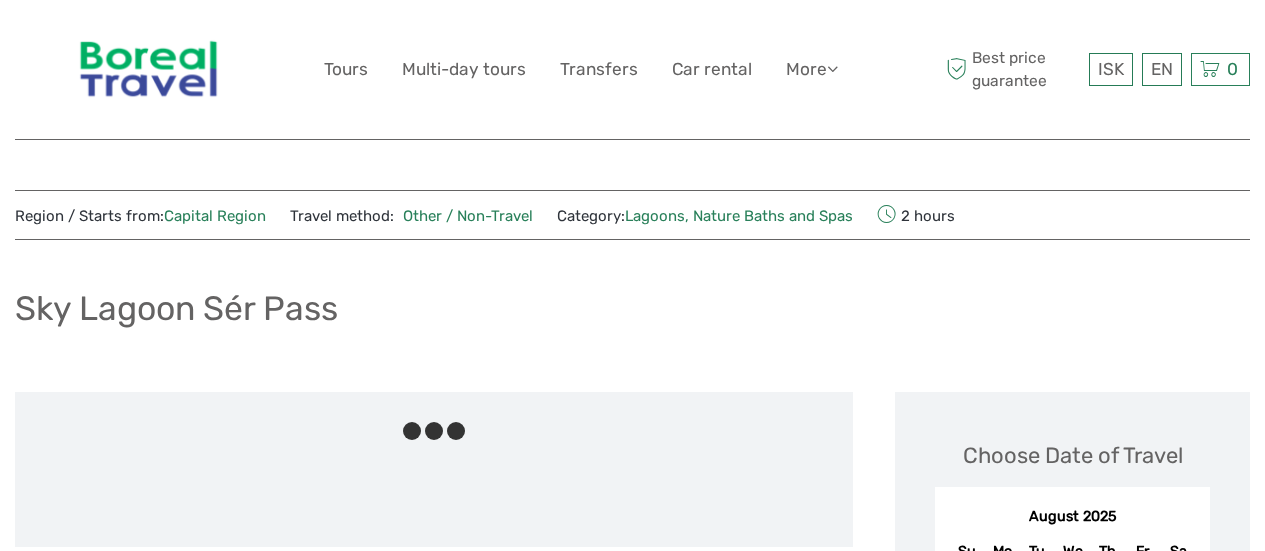 scroll, scrollTop: 0, scrollLeft: 0, axis: both 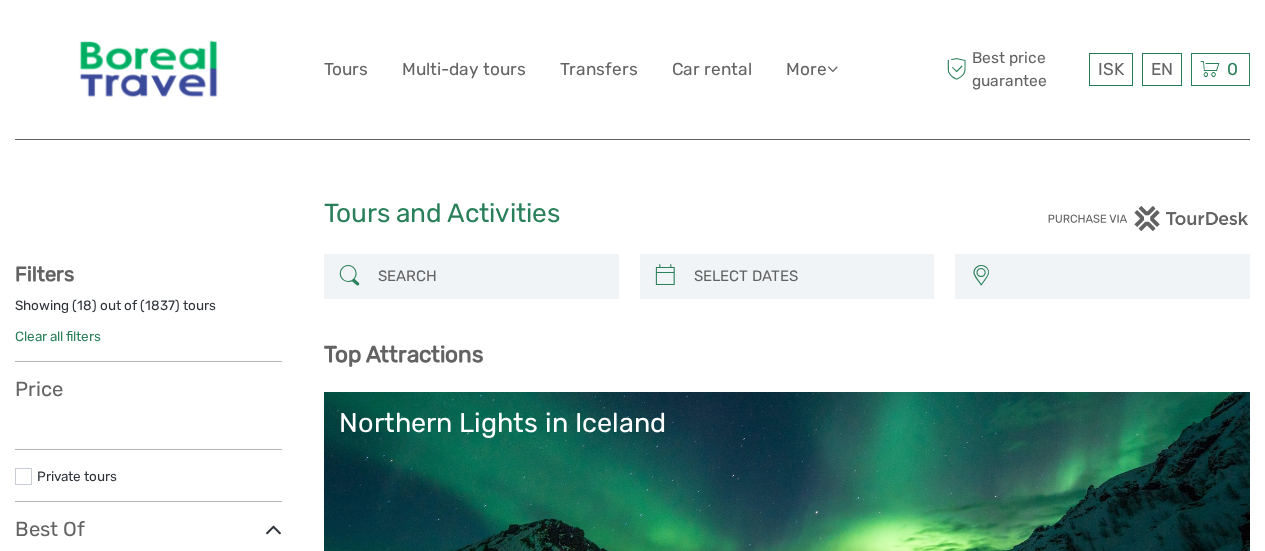 select 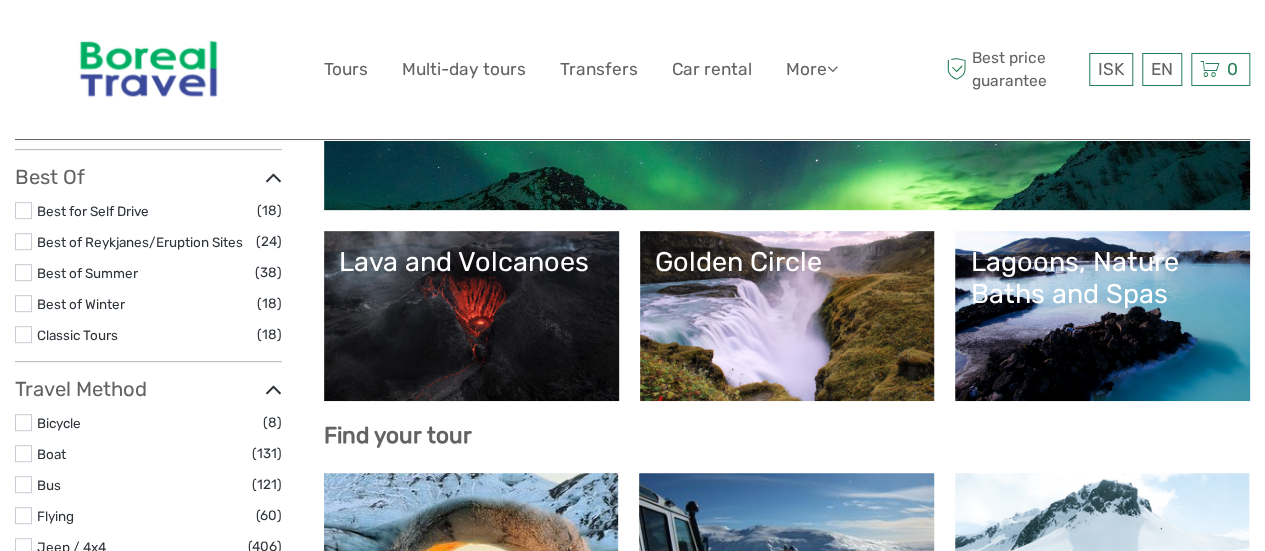scroll, scrollTop: 398, scrollLeft: 0, axis: vertical 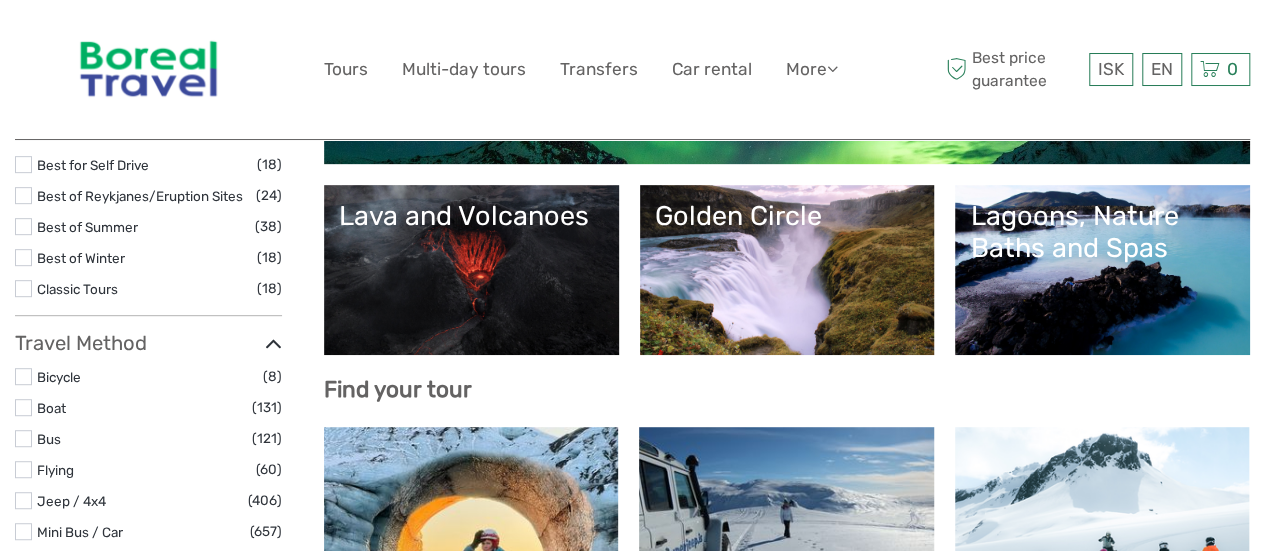 select 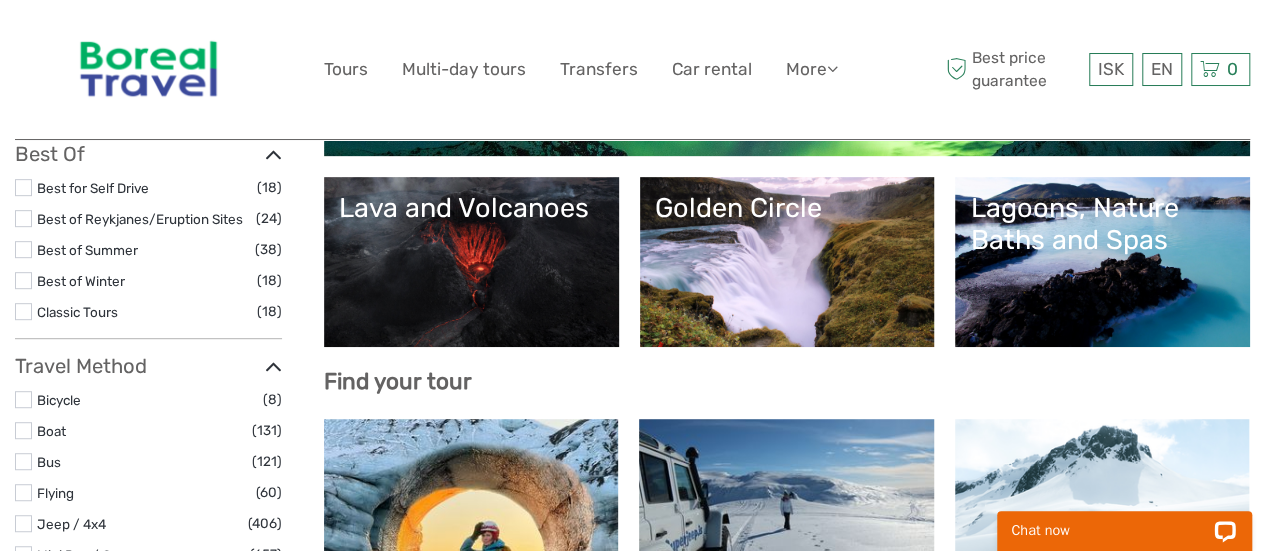 scroll, scrollTop: 0, scrollLeft: 0, axis: both 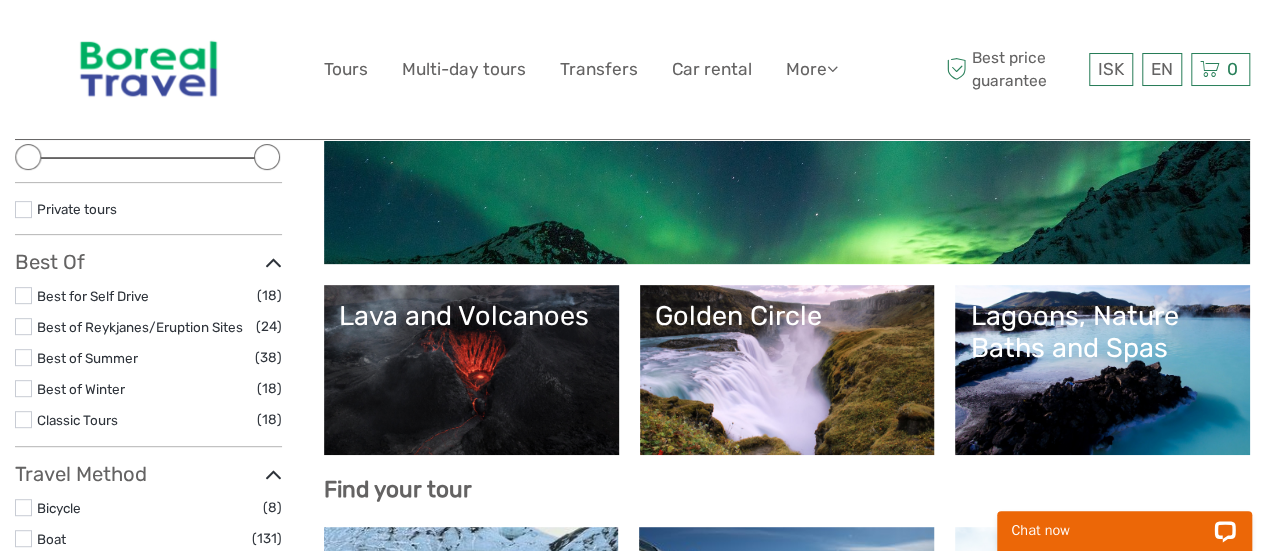 click on "Lava and Volcanoes" at bounding box center (471, 316) 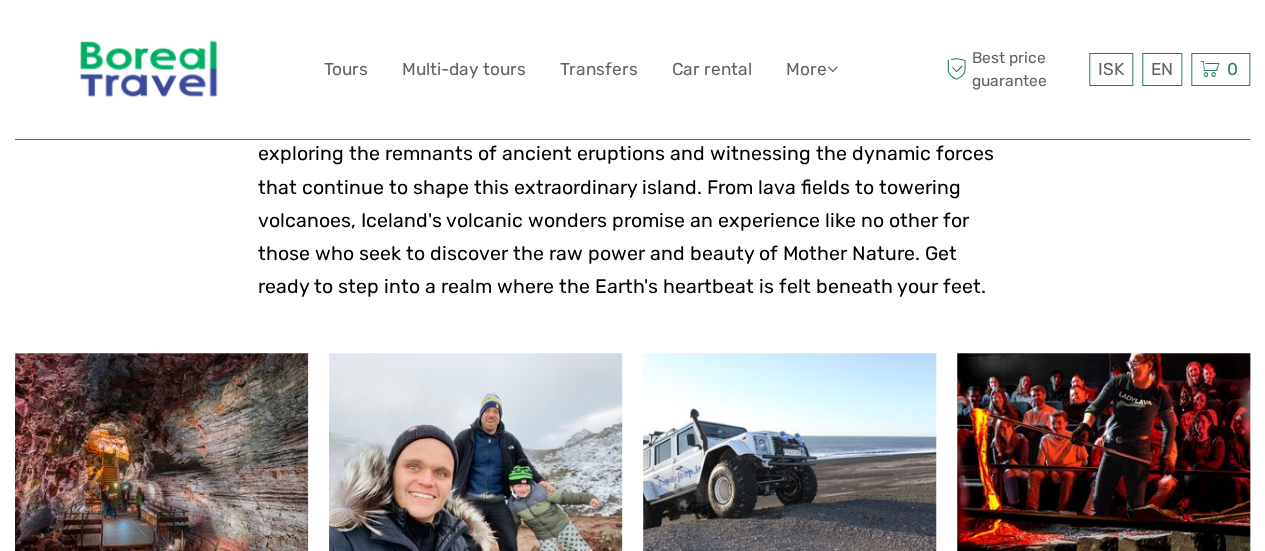 scroll, scrollTop: 599, scrollLeft: 0, axis: vertical 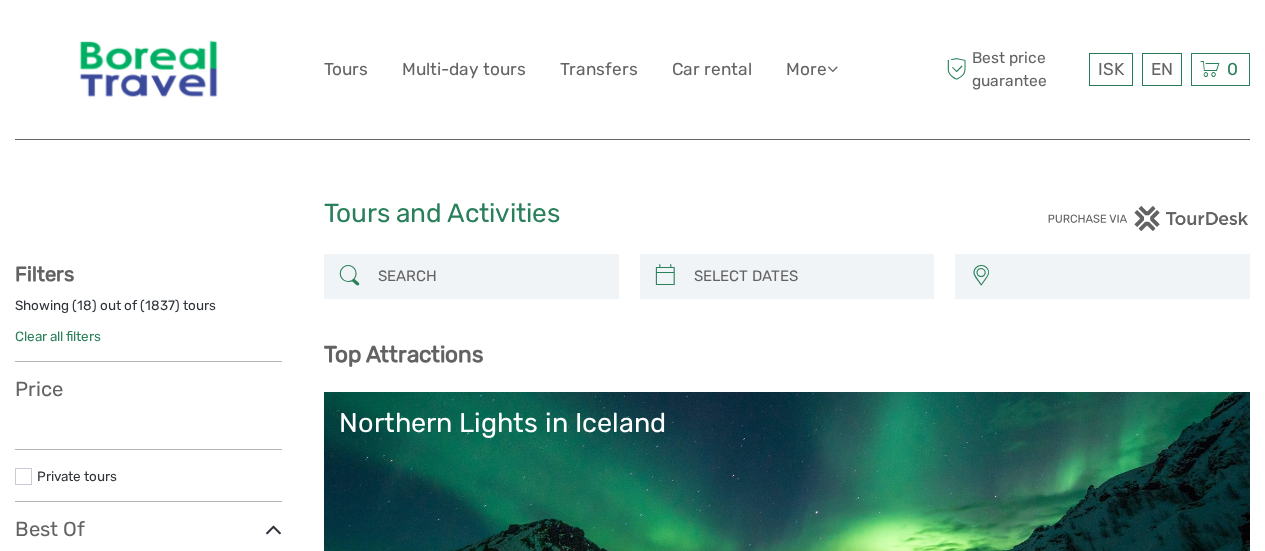 select 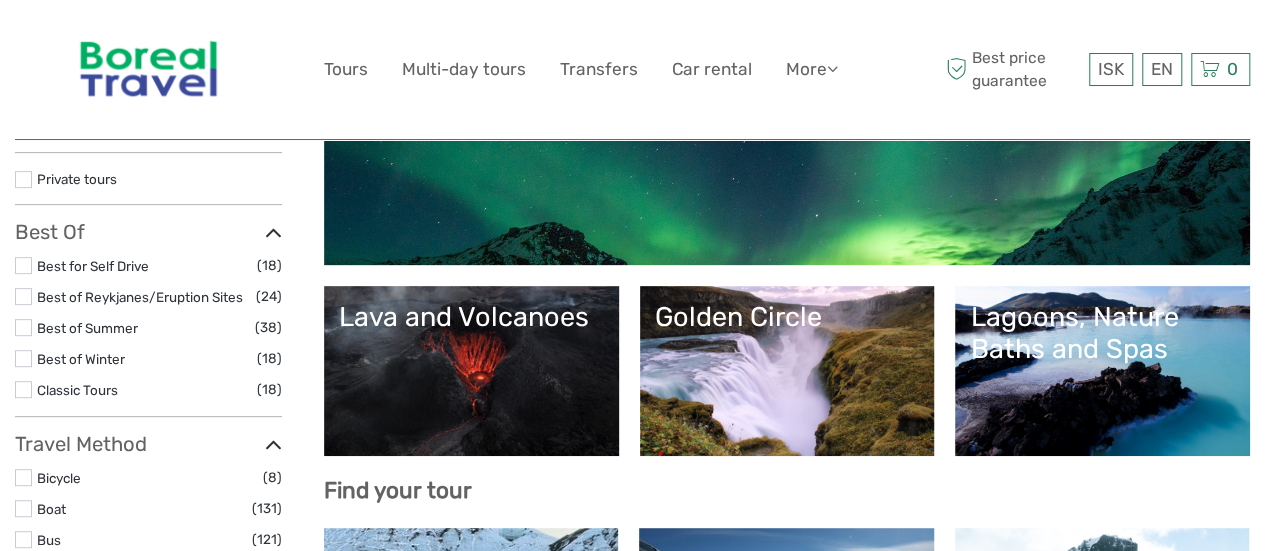 select 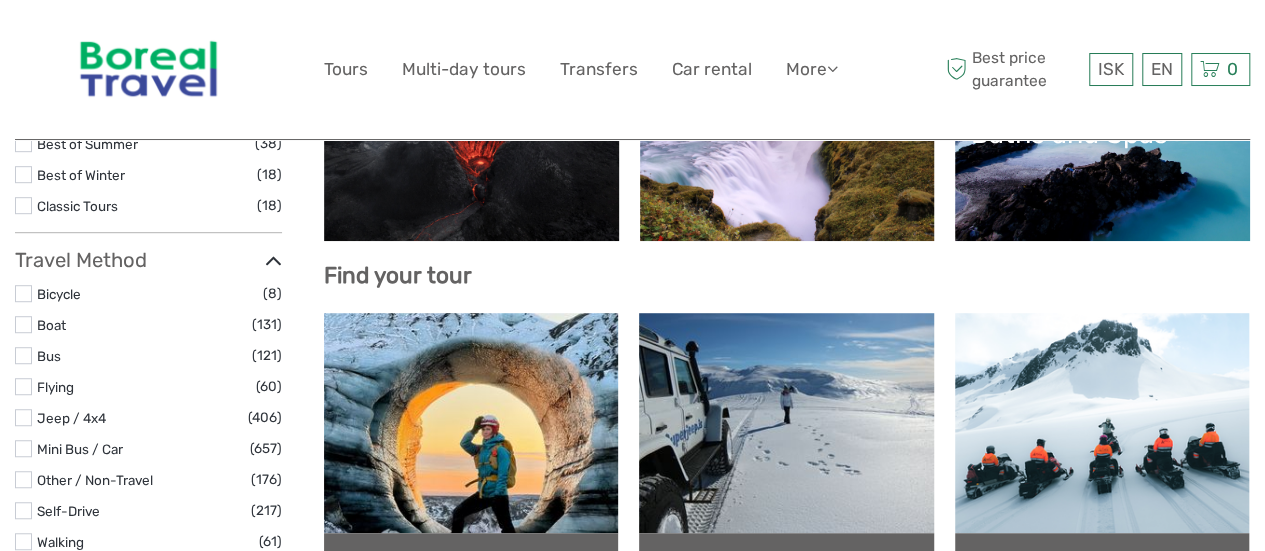 scroll, scrollTop: 545, scrollLeft: 0, axis: vertical 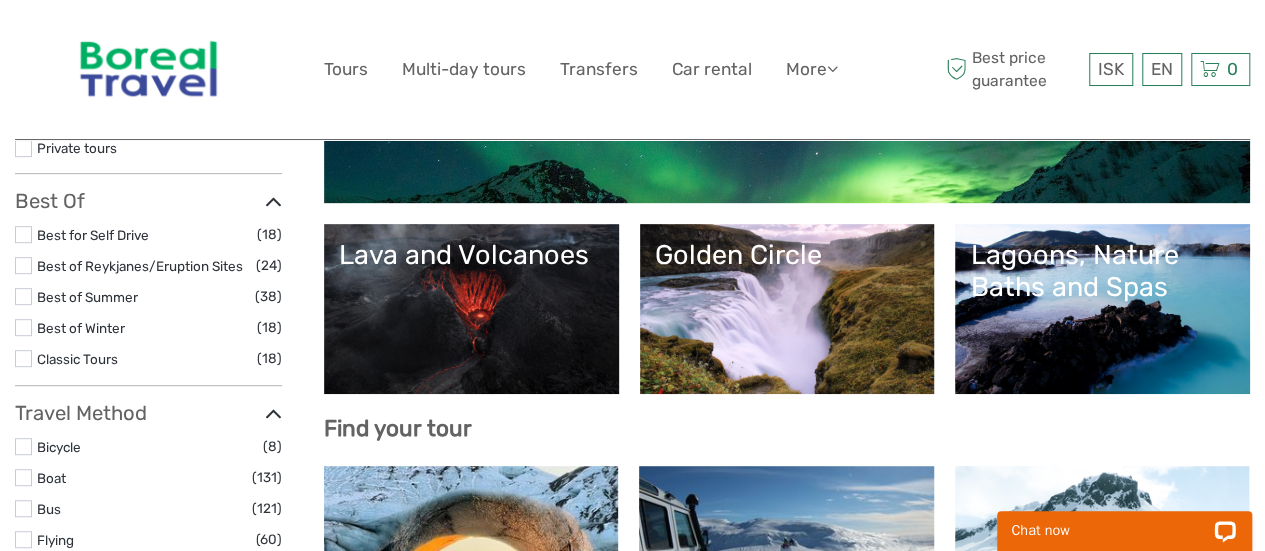 click at bounding box center [23, 296] 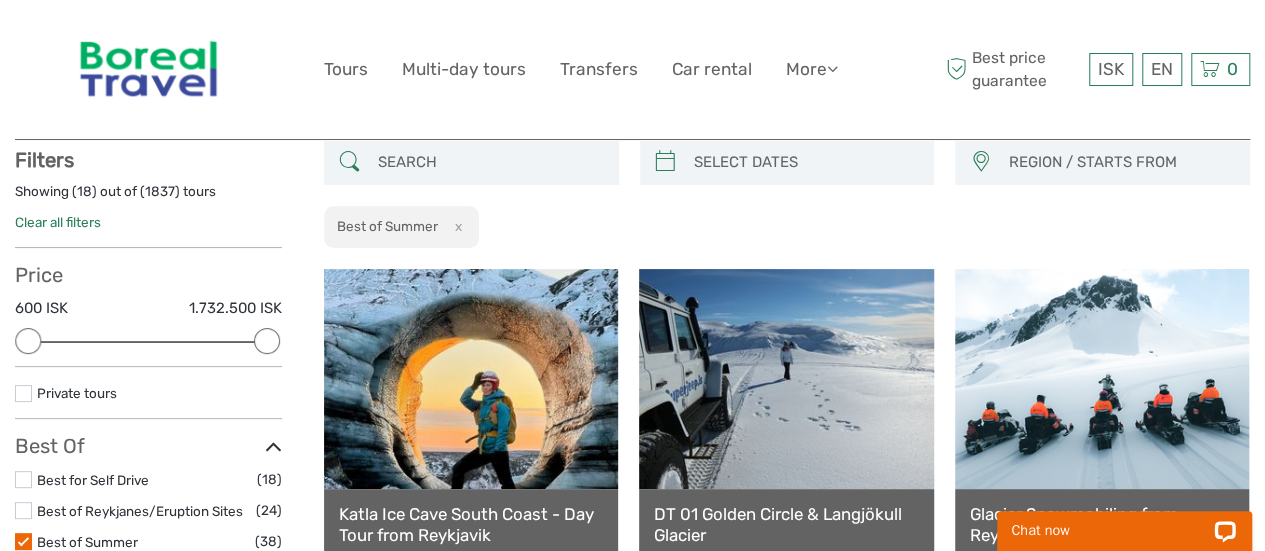 scroll, scrollTop: 113, scrollLeft: 0, axis: vertical 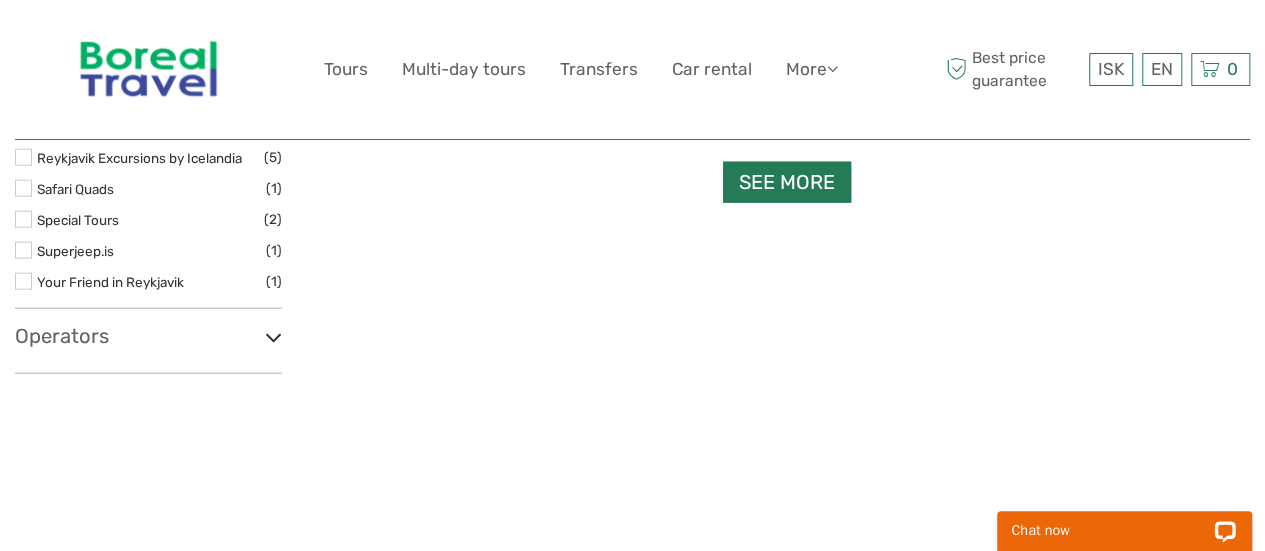 click on "See more" at bounding box center [787, 182] 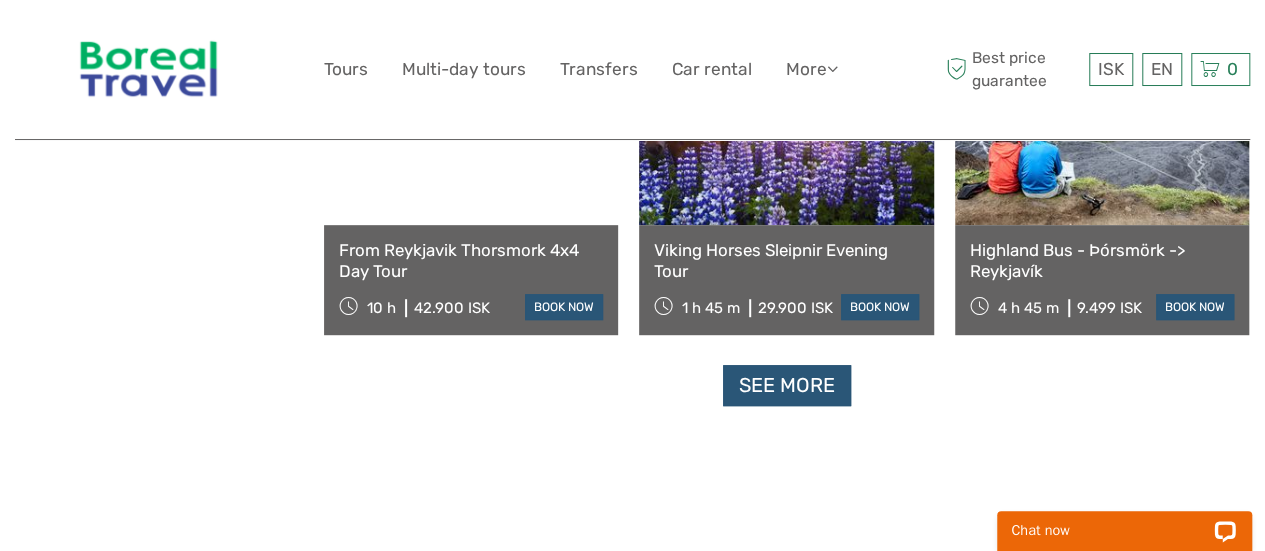 scroll, scrollTop: 4229, scrollLeft: 0, axis: vertical 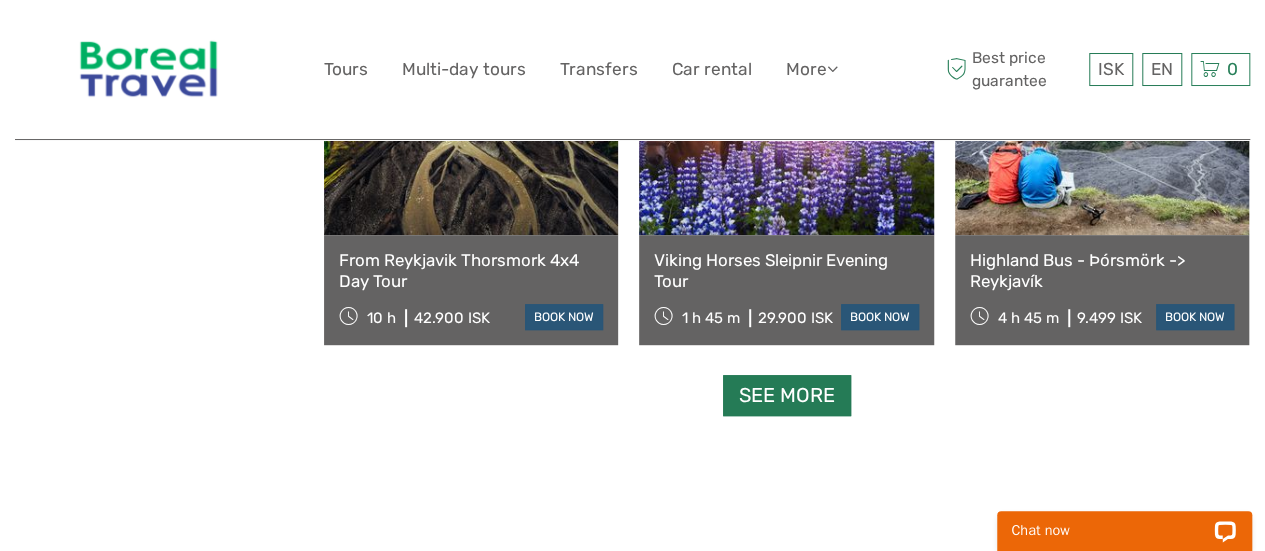 click on "See more" at bounding box center (787, 395) 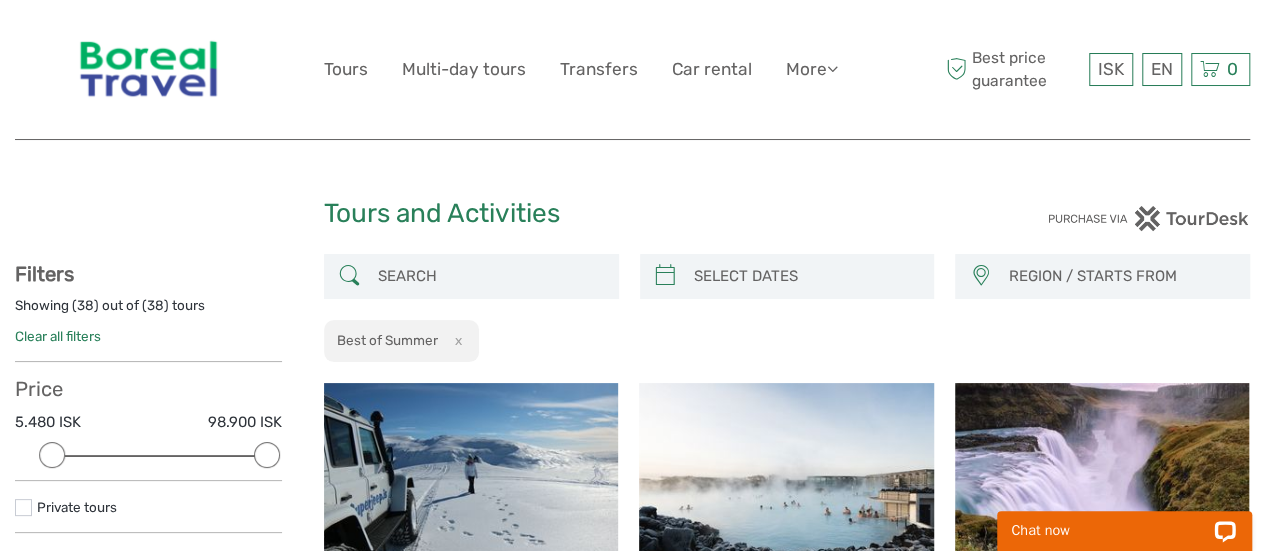 scroll, scrollTop: 300, scrollLeft: 0, axis: vertical 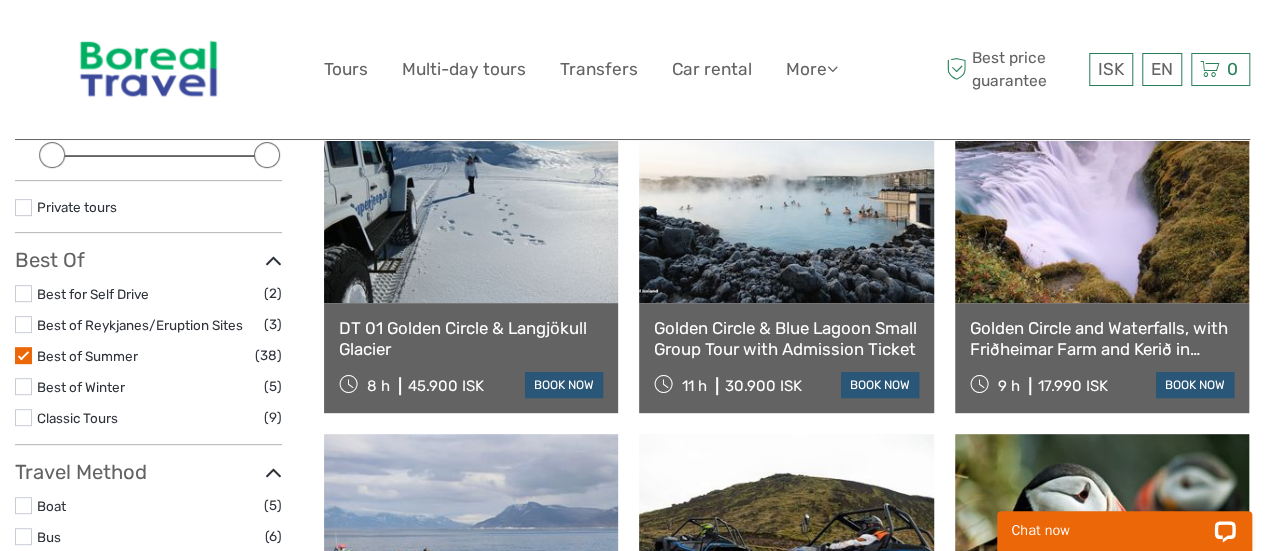 click at bounding box center [23, 355] 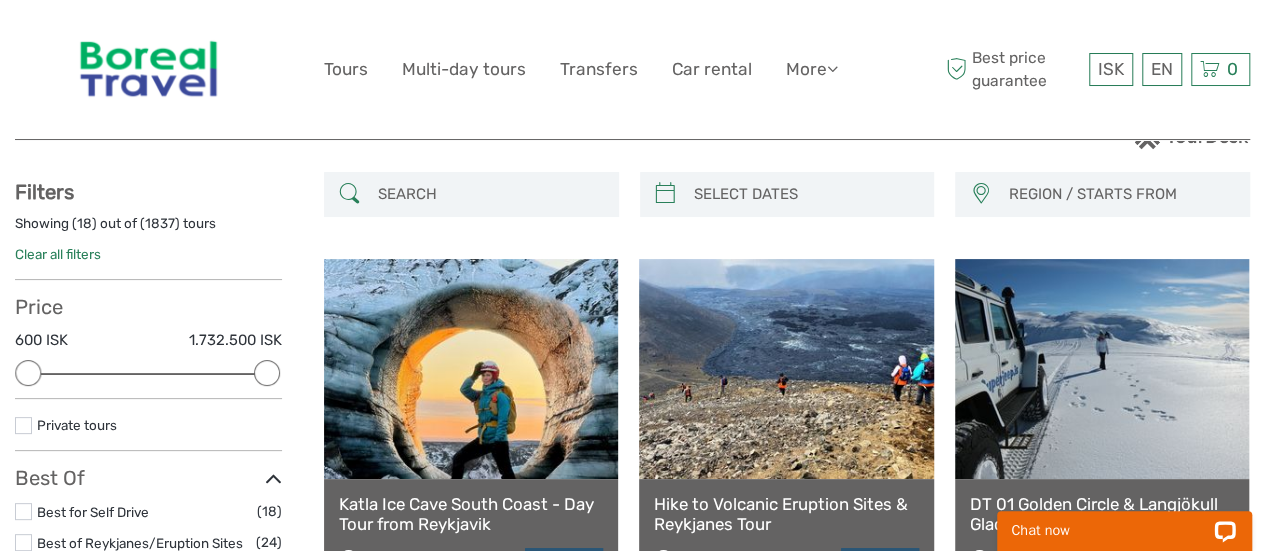 scroll, scrollTop: 81, scrollLeft: 0, axis: vertical 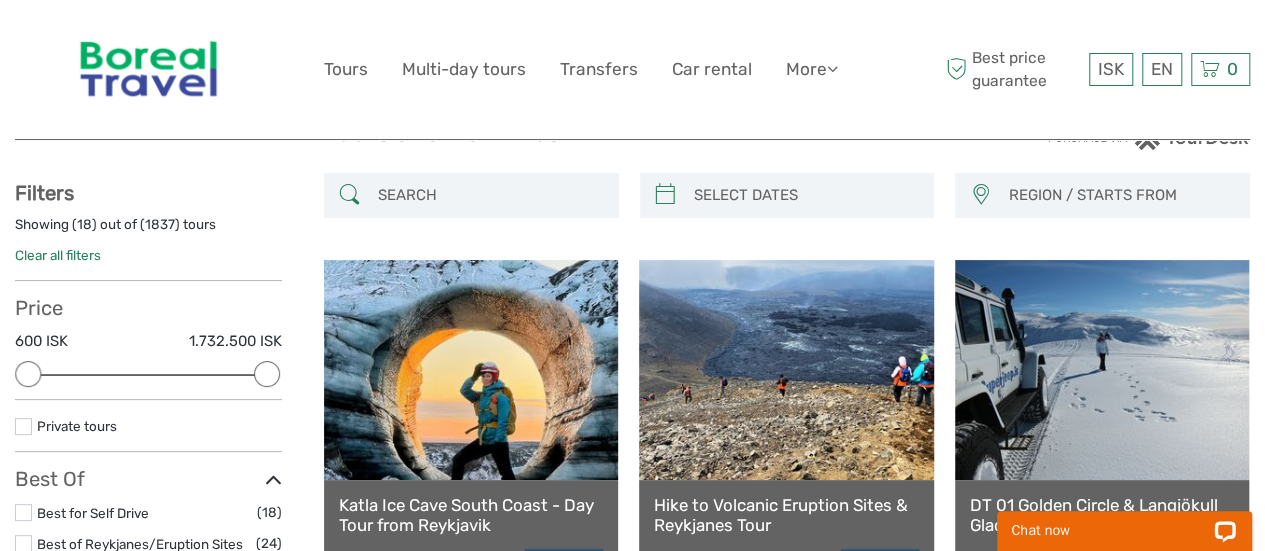 click at bounding box center (489, 195) 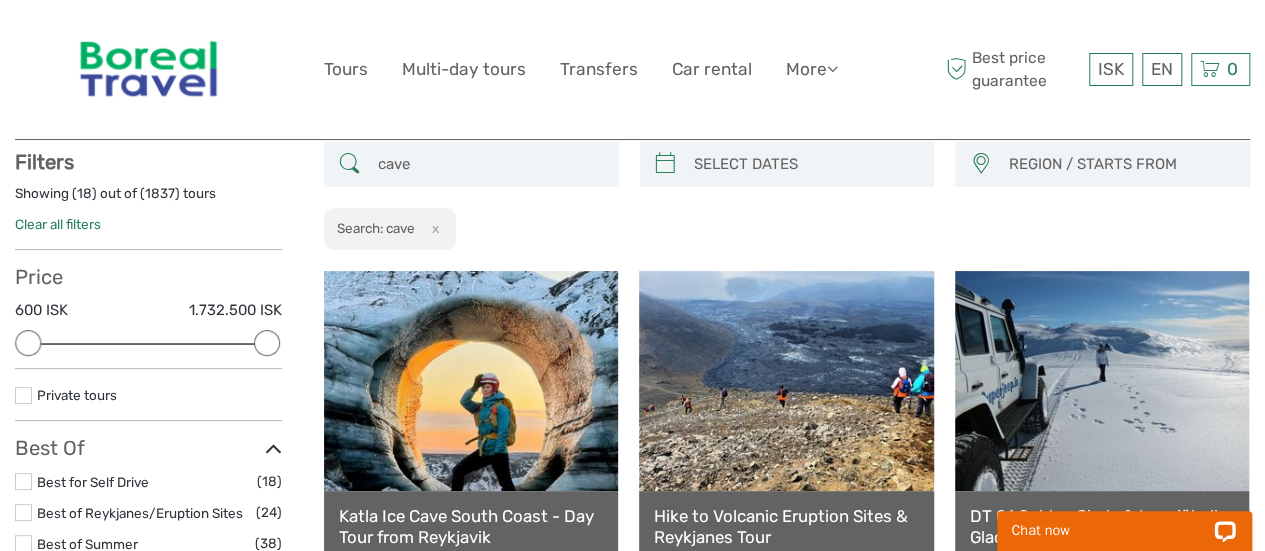scroll, scrollTop: 113, scrollLeft: 0, axis: vertical 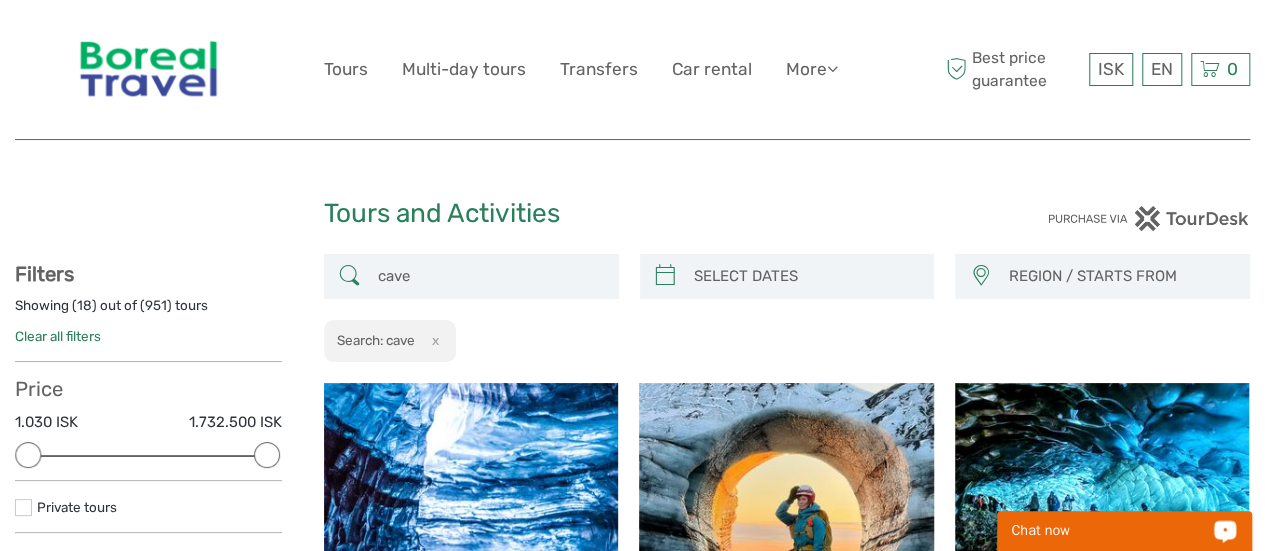 click on "cave" at bounding box center [489, 276] 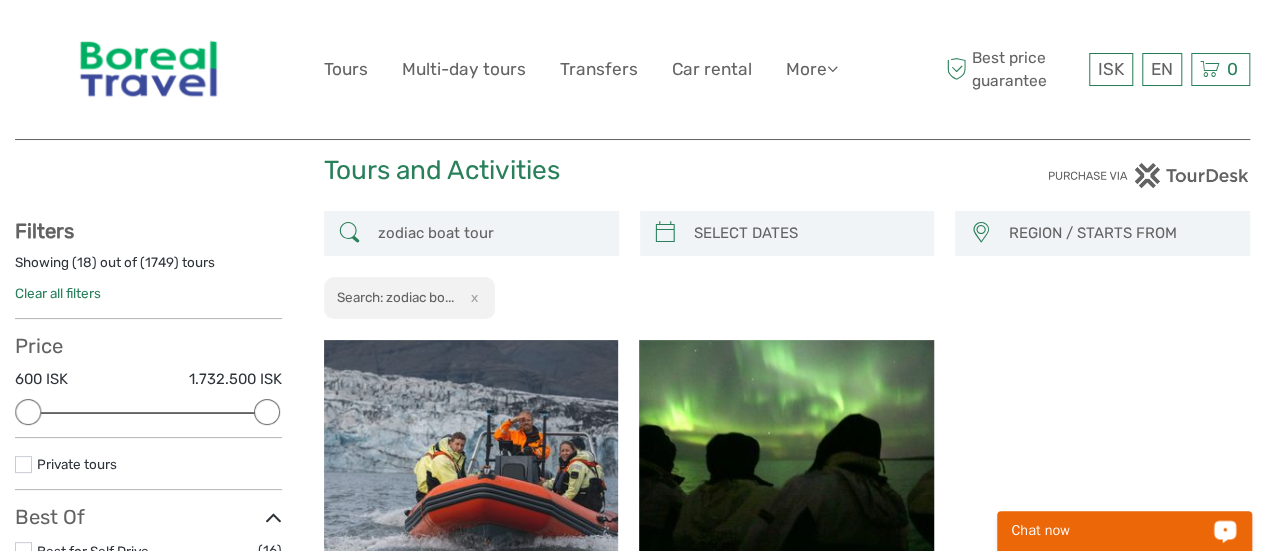 scroll, scrollTop: 13, scrollLeft: 0, axis: vertical 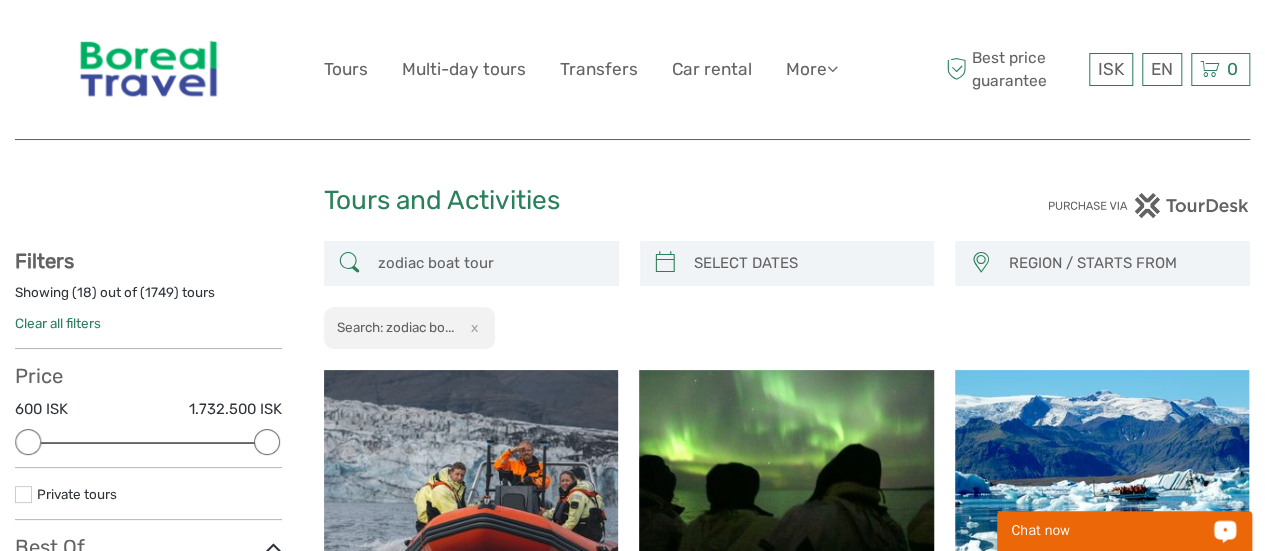 type on "zodiac boat tour" 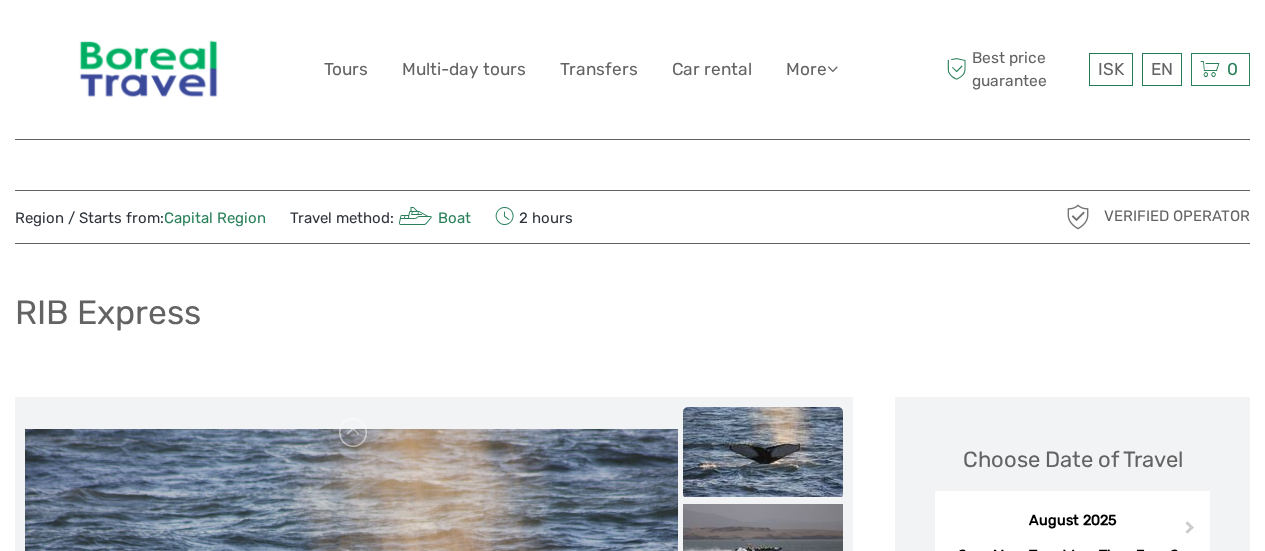 scroll, scrollTop: 0, scrollLeft: 0, axis: both 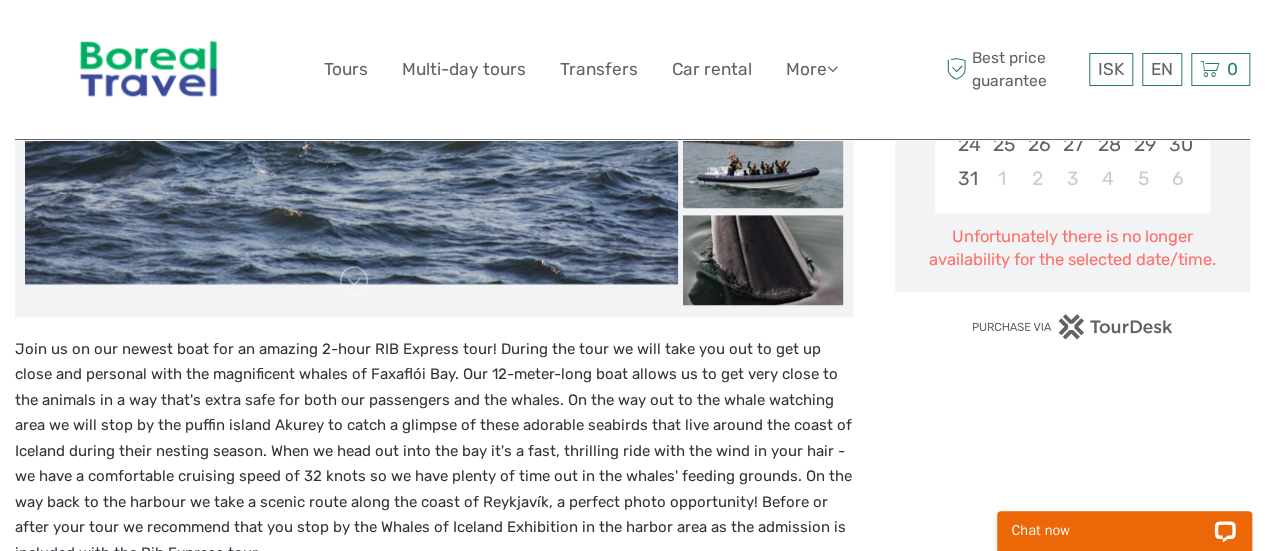click at bounding box center (763, 163) 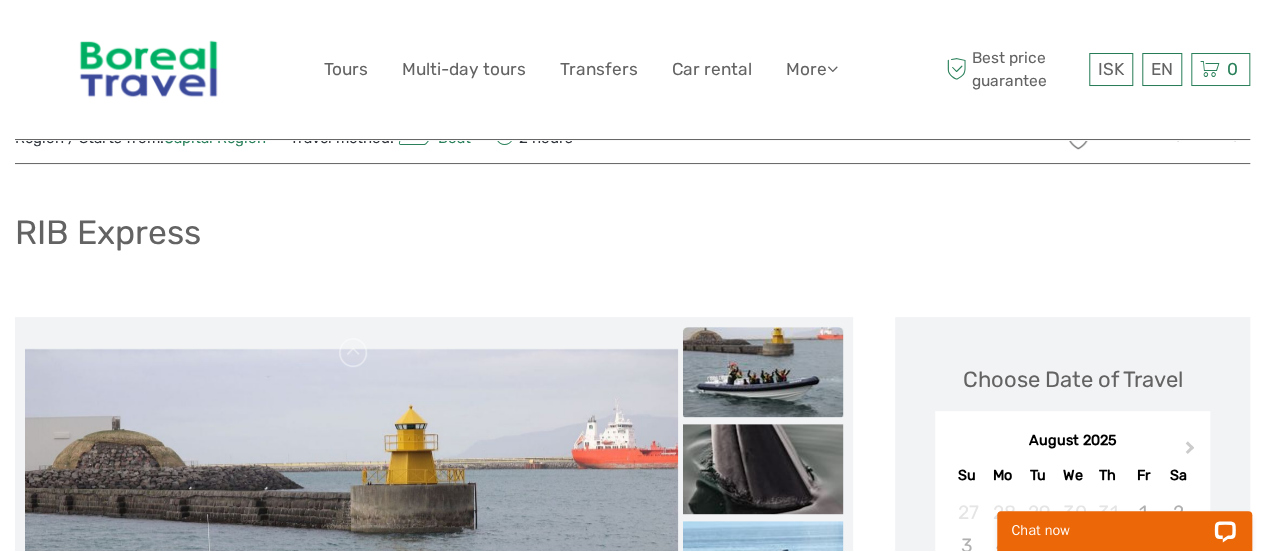click at bounding box center [763, 372] 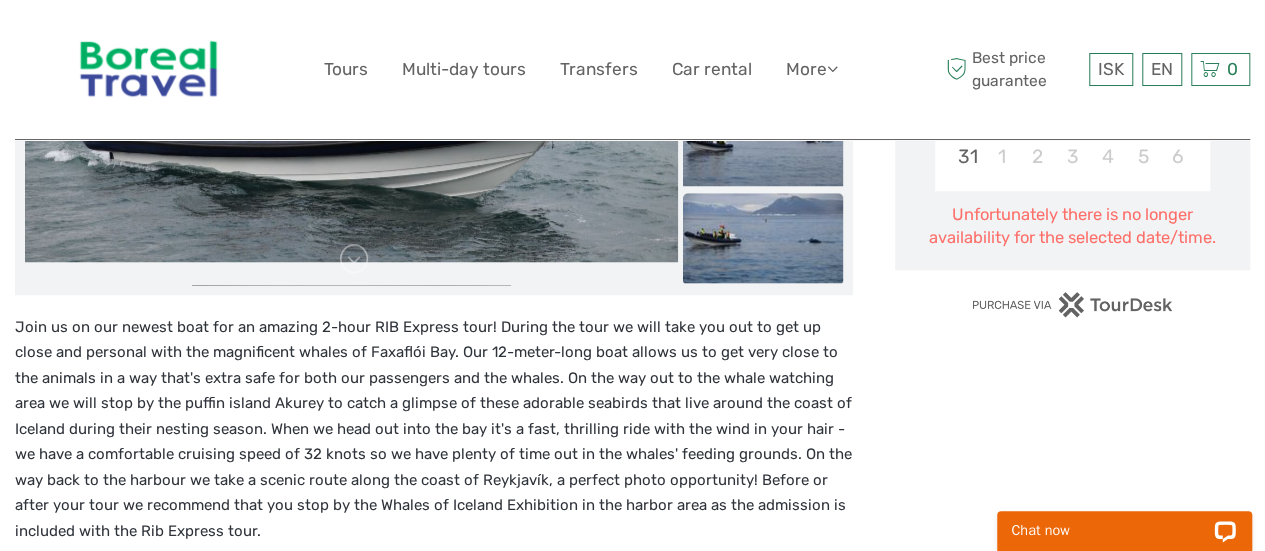 scroll, scrollTop: 700, scrollLeft: 0, axis: vertical 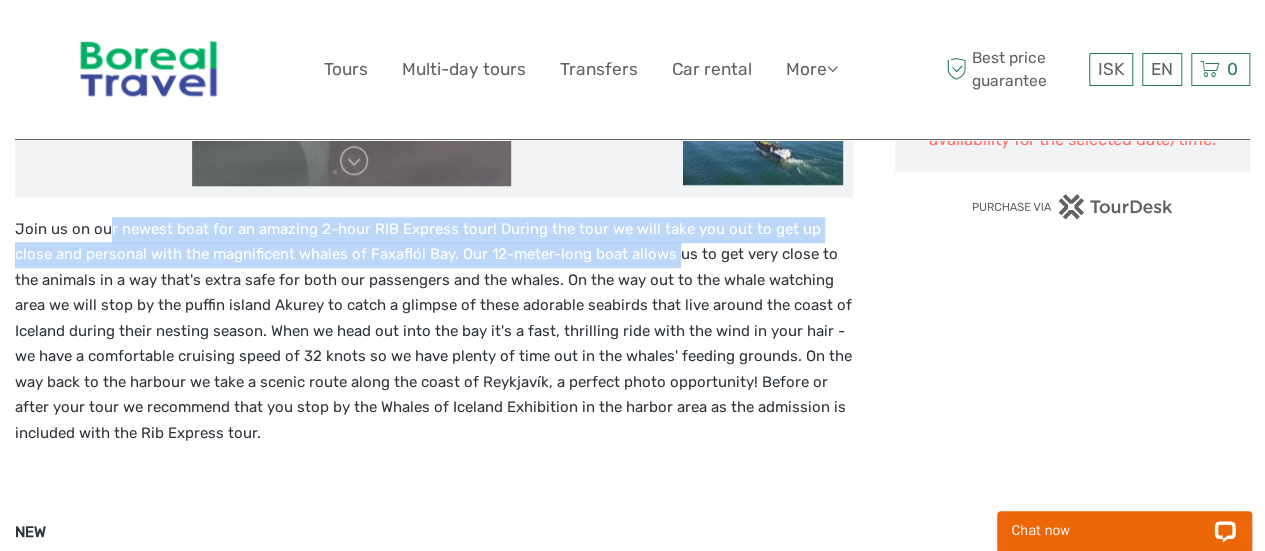 drag, startPoint x: 105, startPoint y: 231, endPoint x: 631, endPoint y: 255, distance: 526.54724 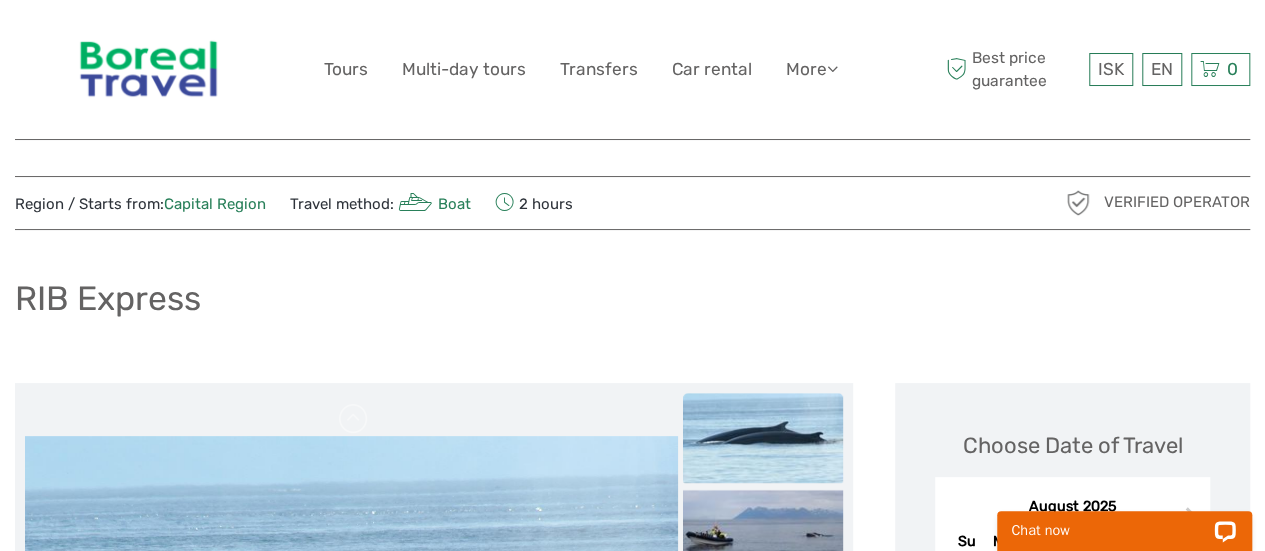 scroll, scrollTop: 0, scrollLeft: 0, axis: both 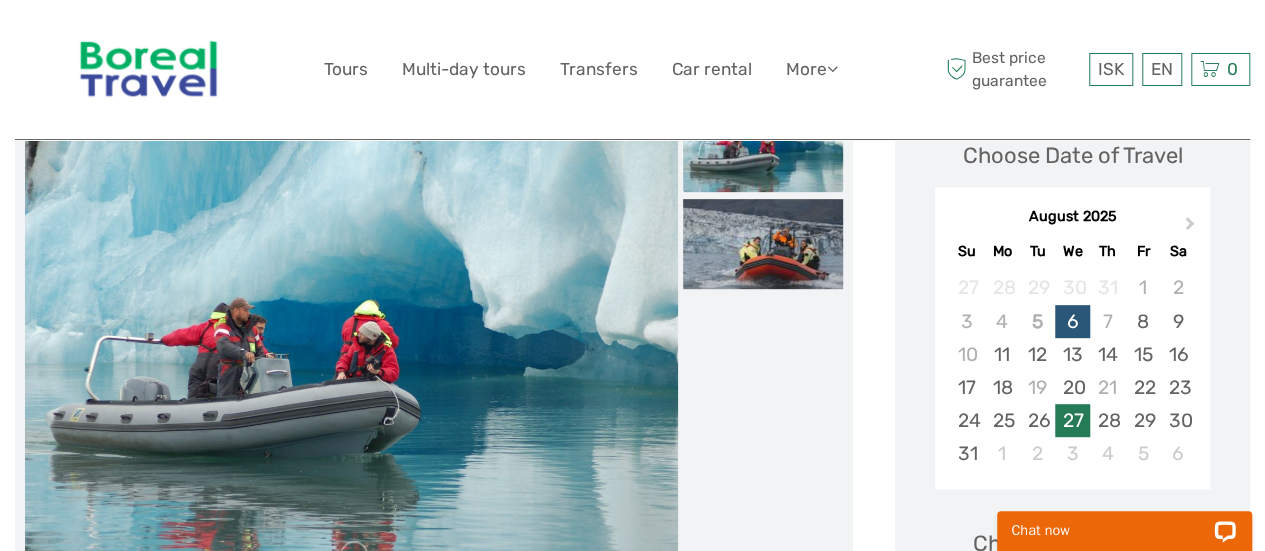 click on "27" at bounding box center [1072, 420] 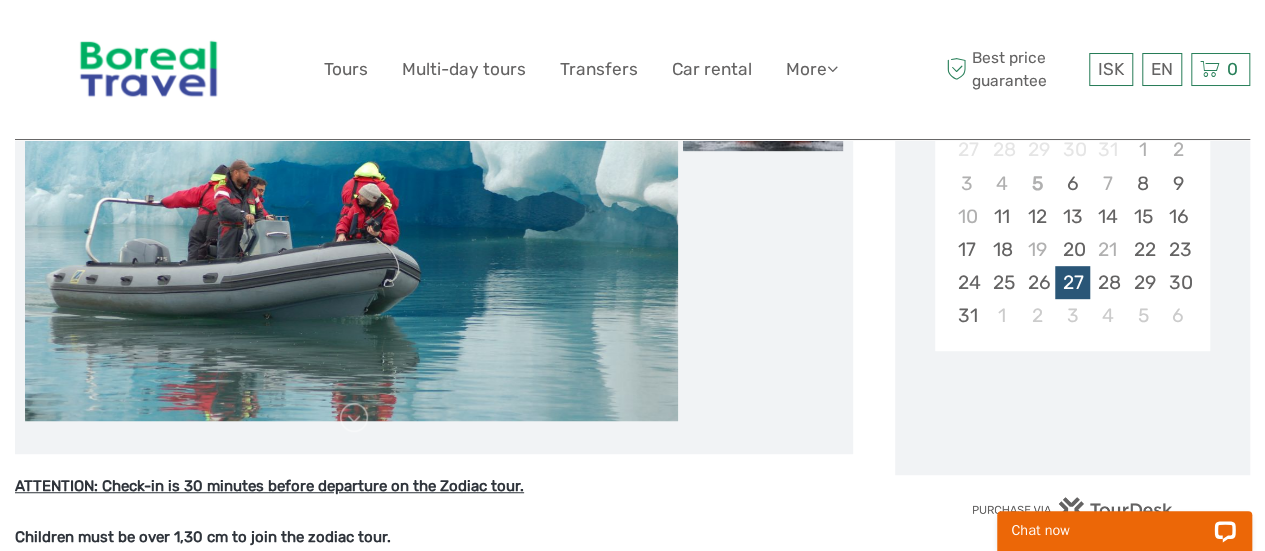 scroll, scrollTop: 500, scrollLeft: 0, axis: vertical 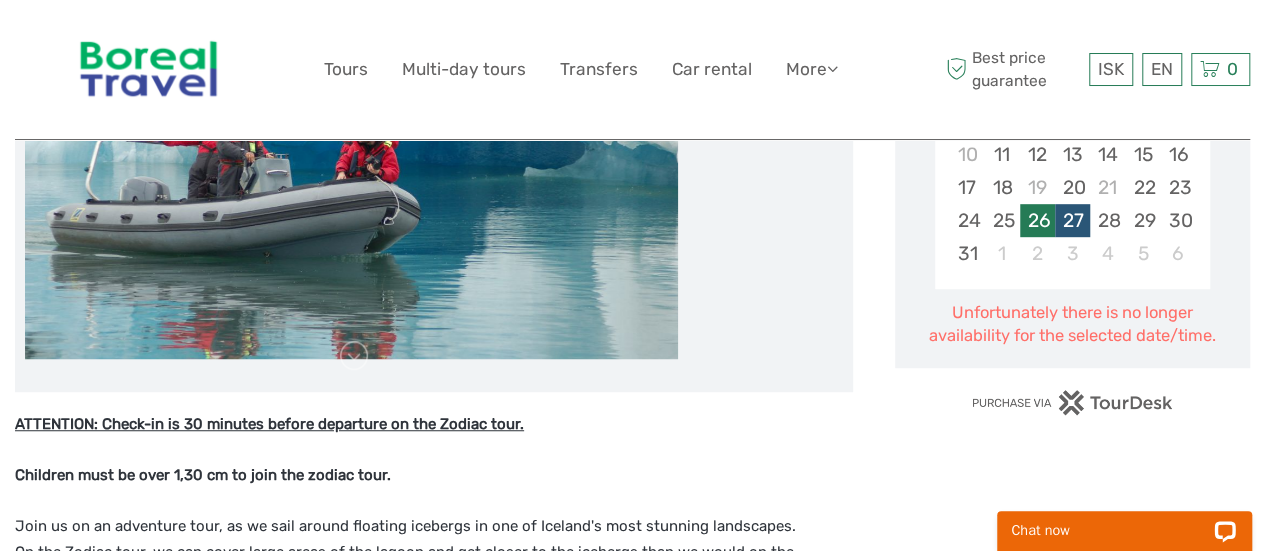 click on "26" at bounding box center [1037, 220] 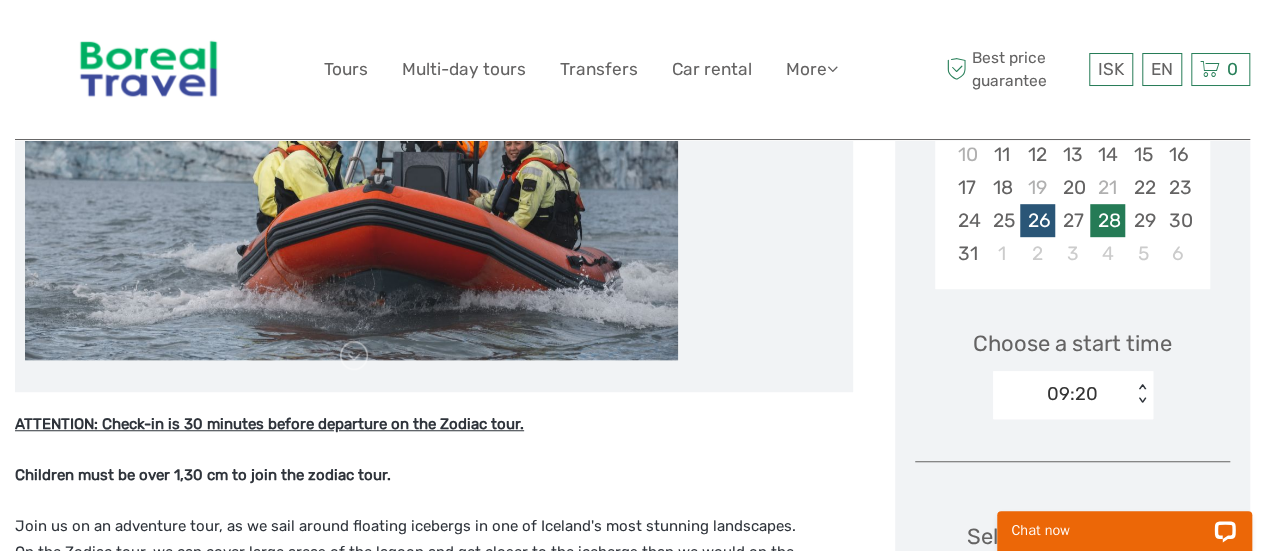 click on "28" at bounding box center [1107, 220] 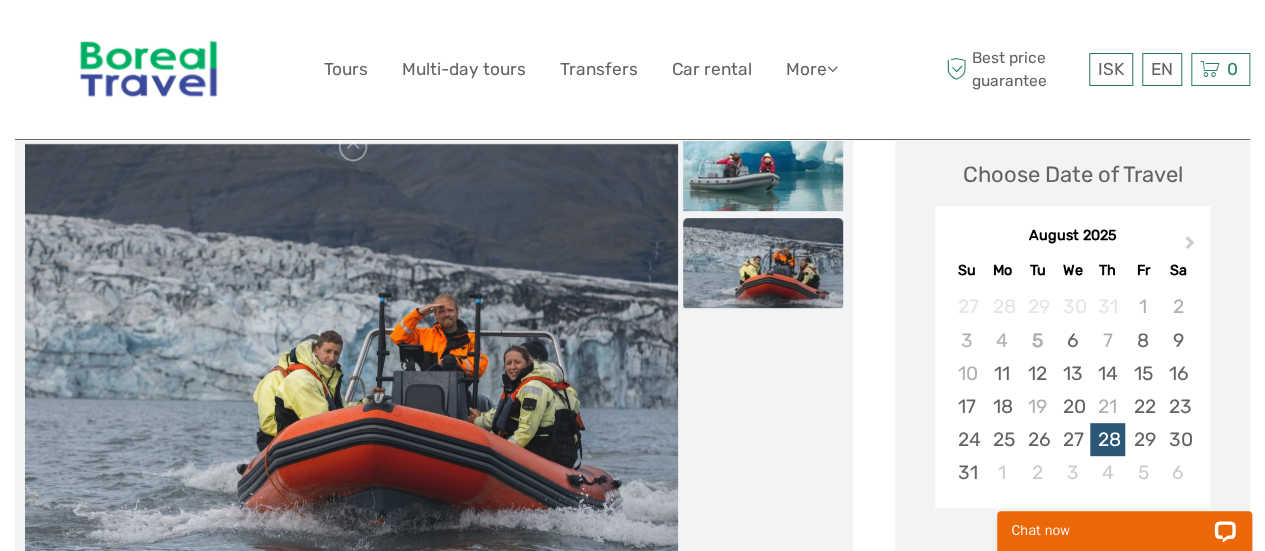 scroll, scrollTop: 282, scrollLeft: 0, axis: vertical 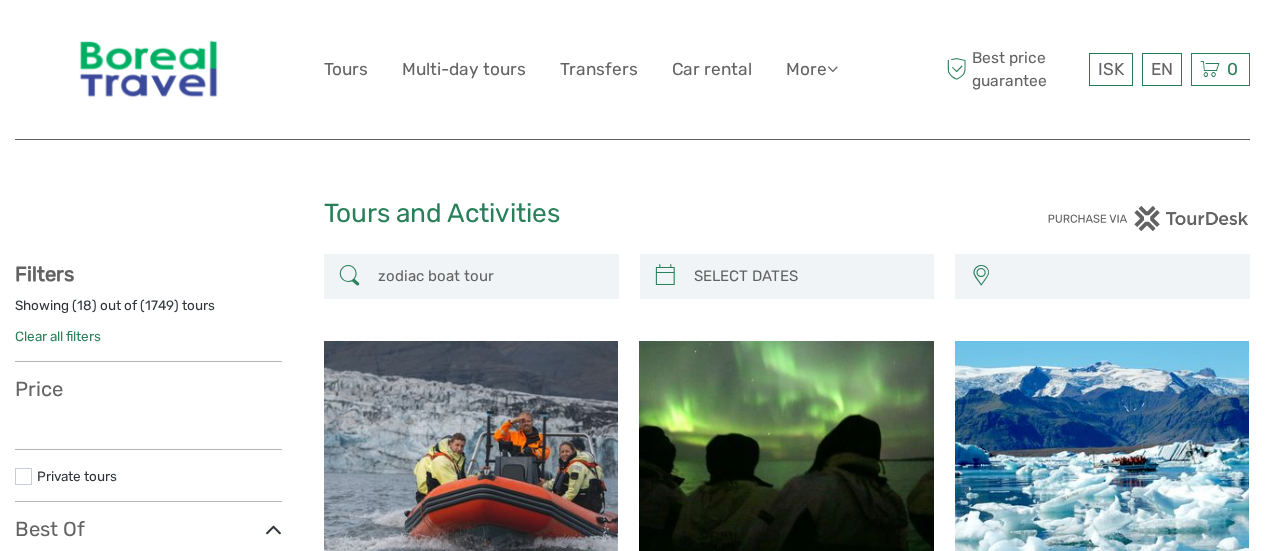 select 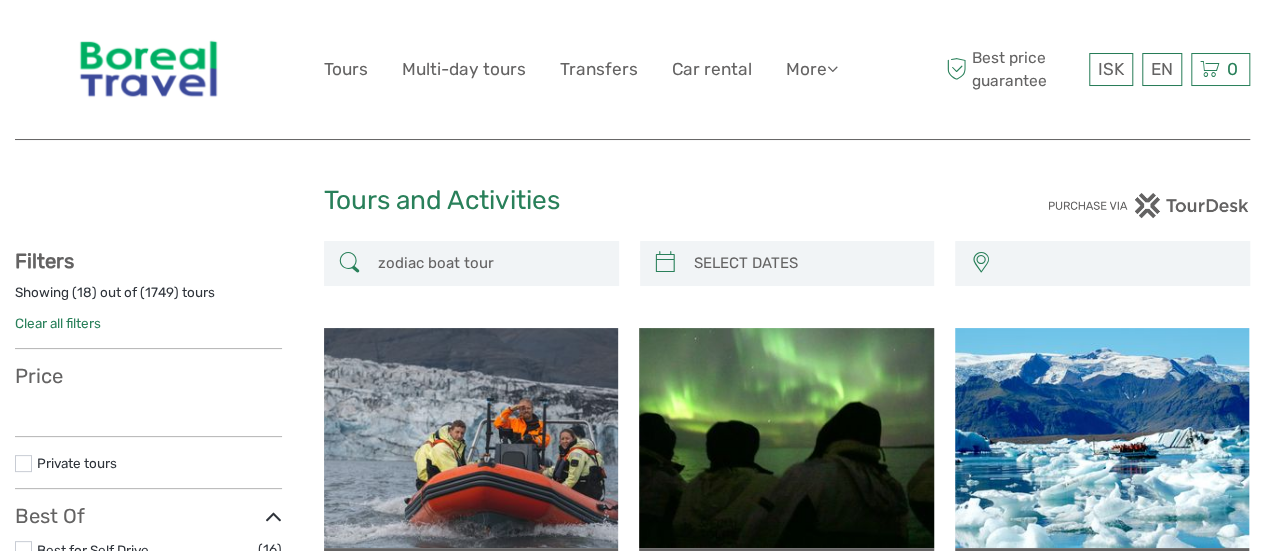 select 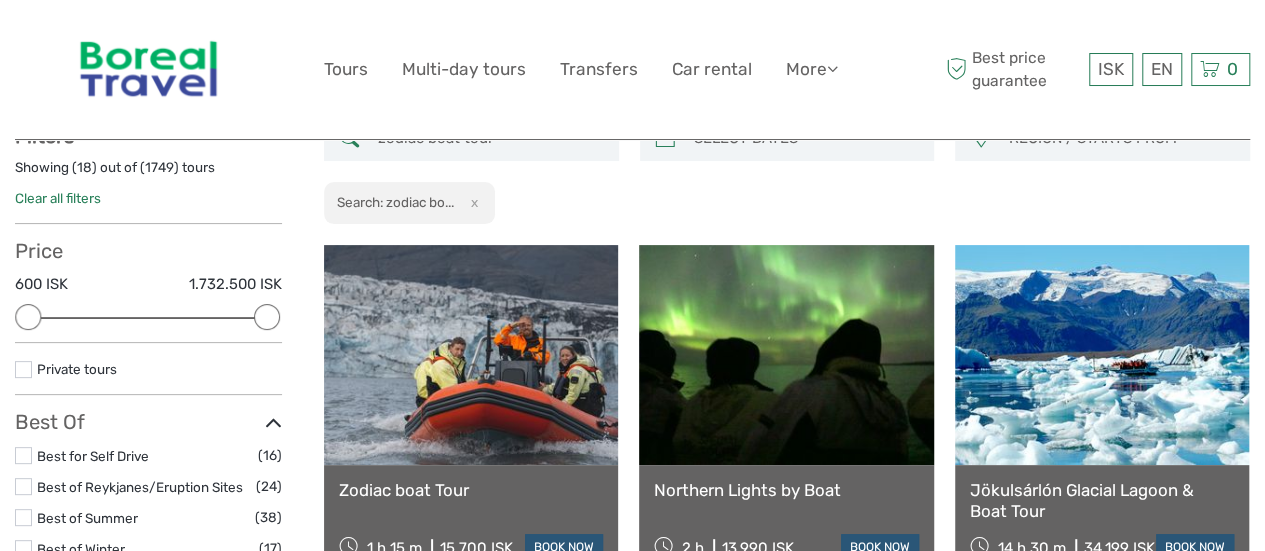 scroll, scrollTop: 310, scrollLeft: 0, axis: vertical 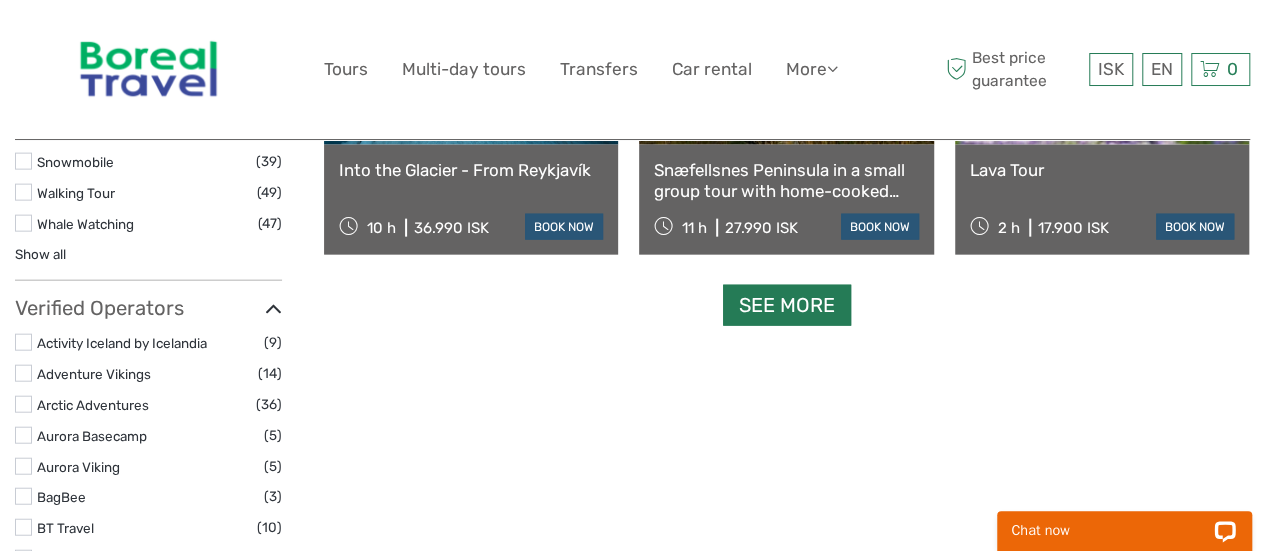 click on "See more" at bounding box center (787, 305) 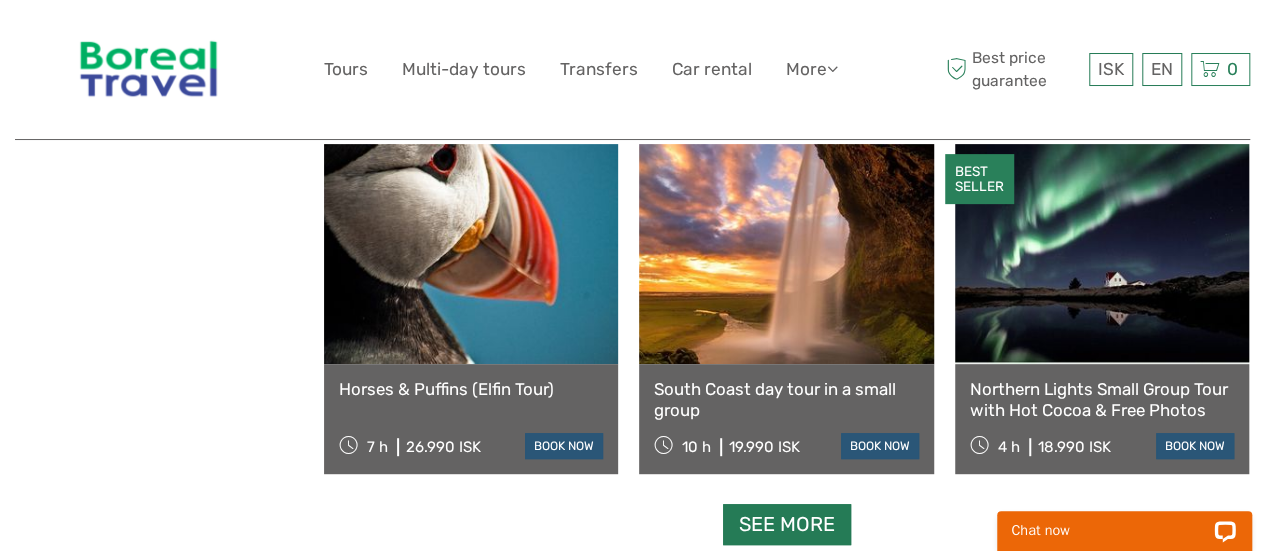 scroll, scrollTop: 4313, scrollLeft: 0, axis: vertical 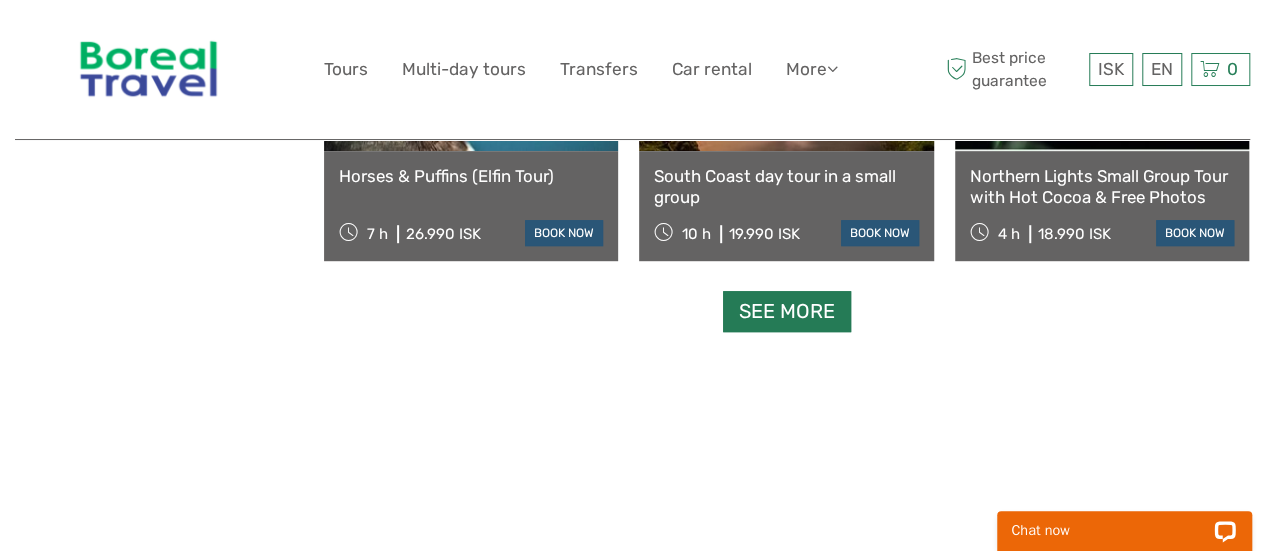 click on "See more" at bounding box center (787, 311) 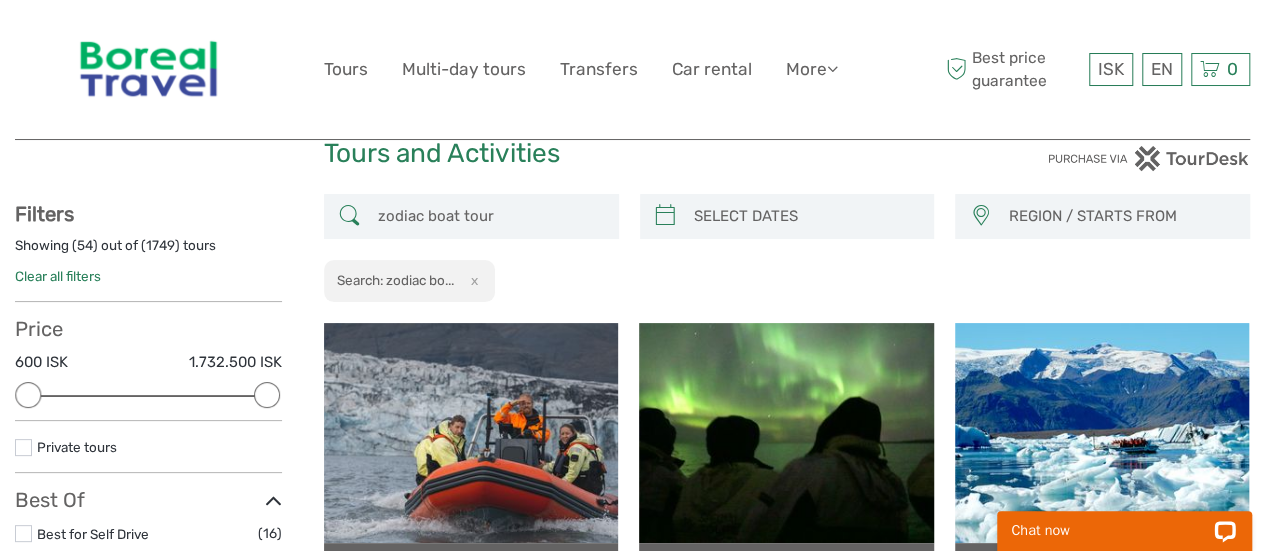 scroll, scrollTop: 0, scrollLeft: 0, axis: both 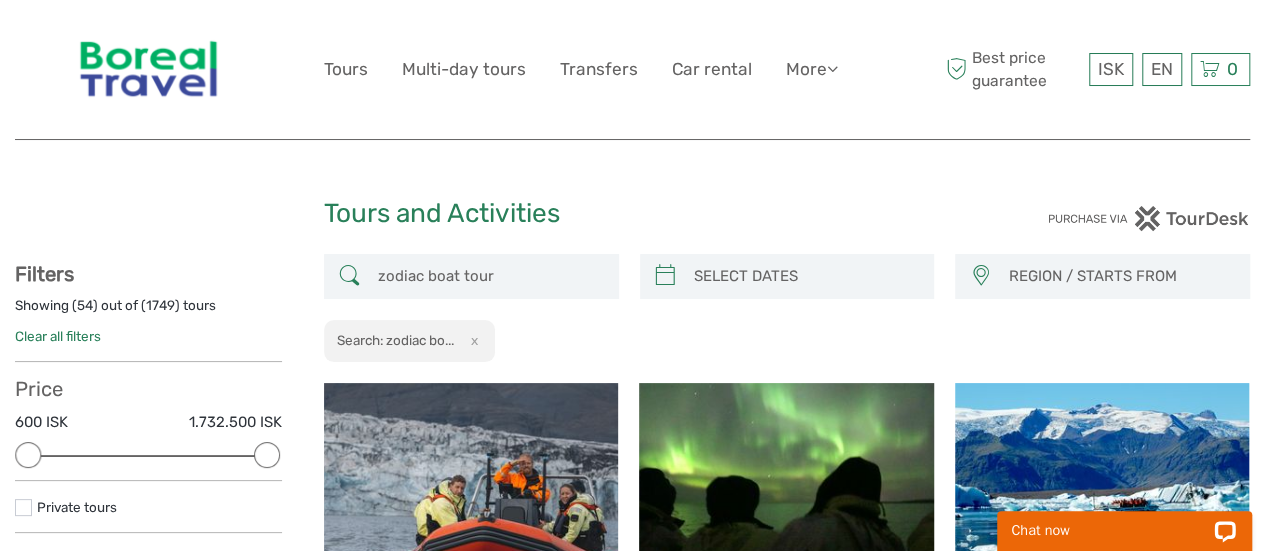drag, startPoint x: 518, startPoint y: 273, endPoint x: 334, endPoint y: 269, distance: 184.04347 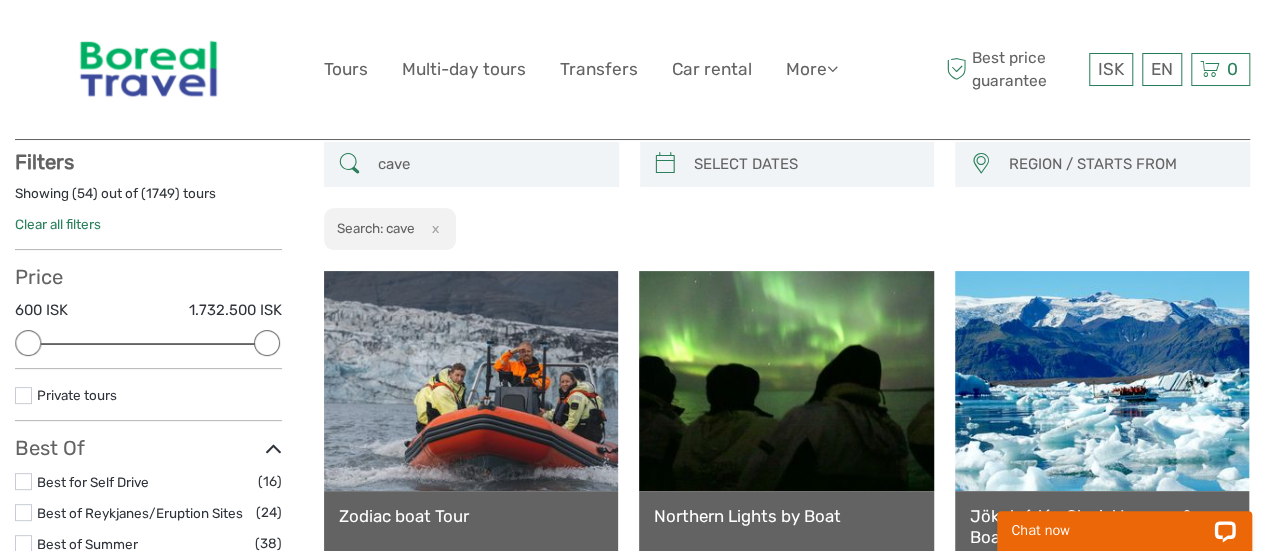 scroll, scrollTop: 113, scrollLeft: 0, axis: vertical 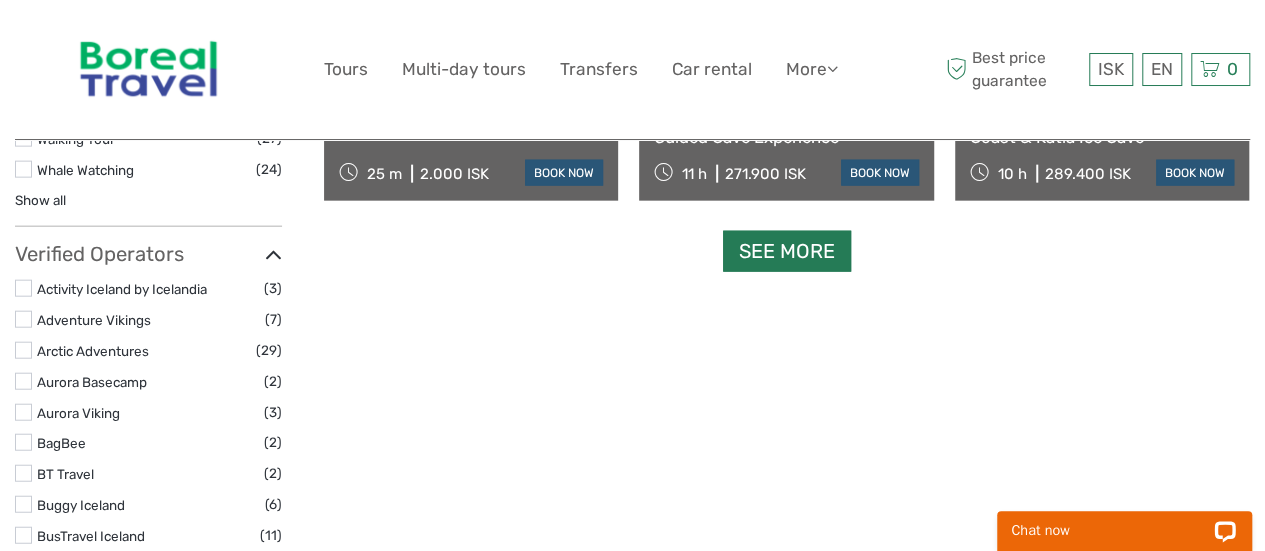 type on "cave" 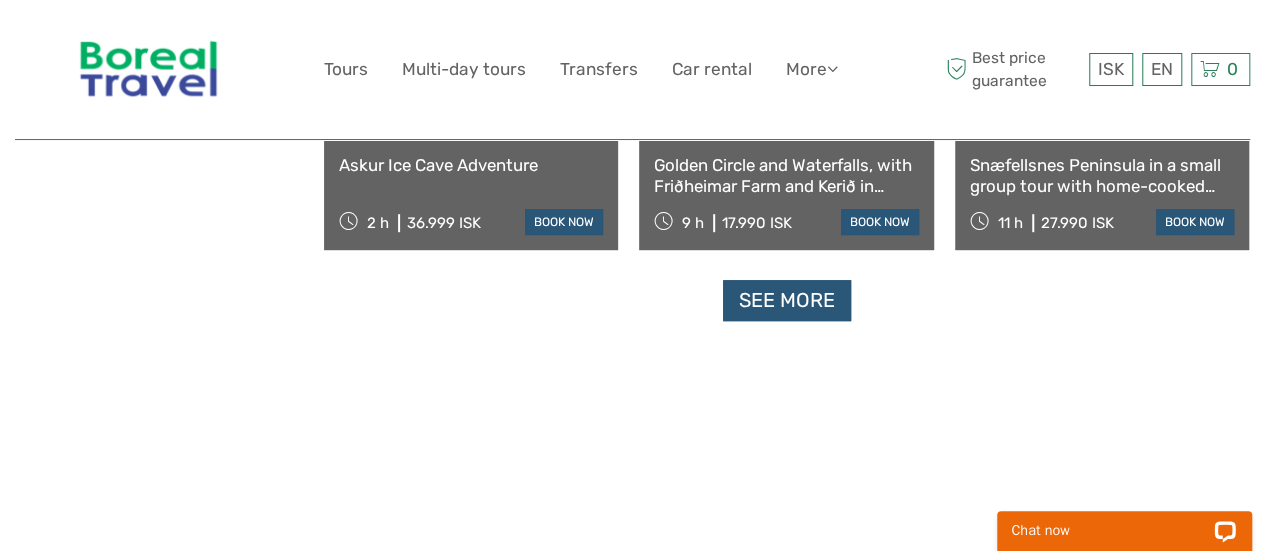 scroll, scrollTop: 4329, scrollLeft: 0, axis: vertical 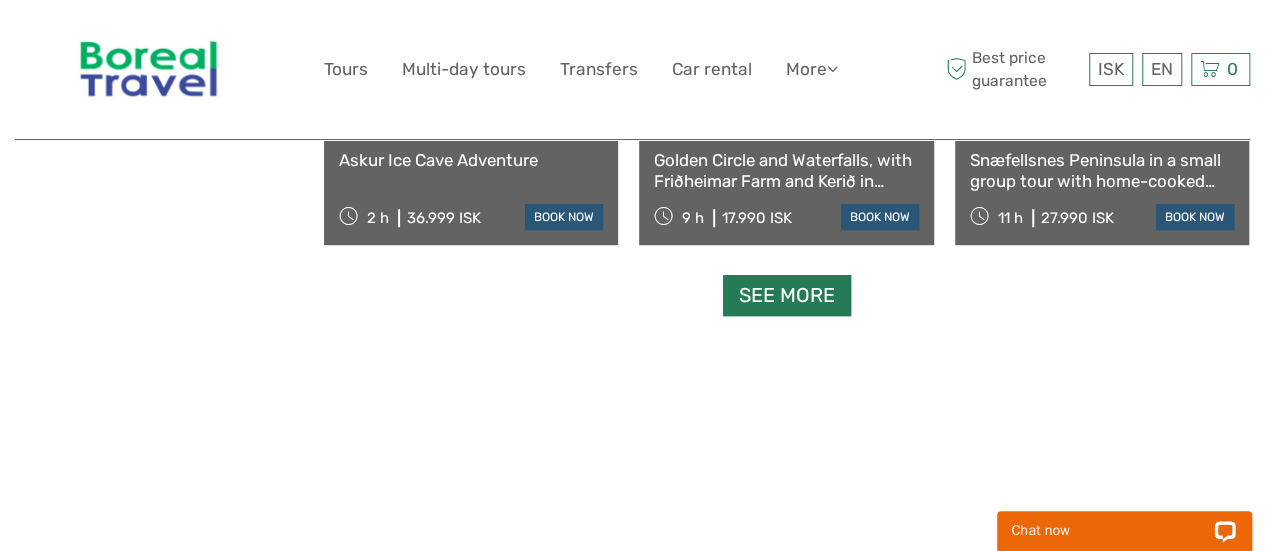click on "See more" at bounding box center [787, 295] 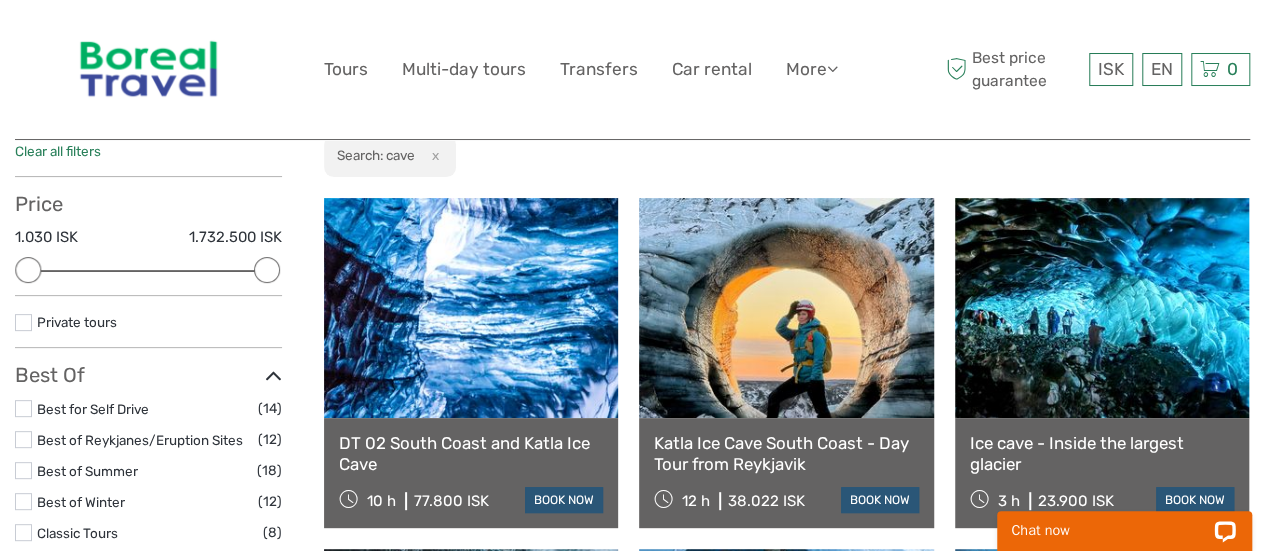 scroll, scrollTop: 186, scrollLeft: 0, axis: vertical 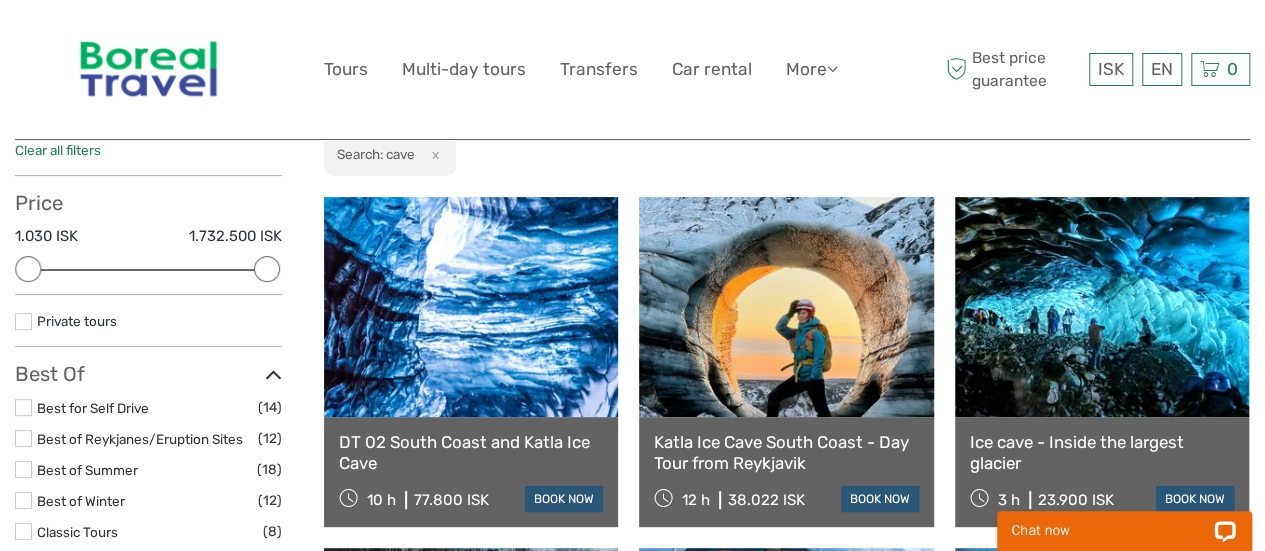 click at bounding box center [786, 307] 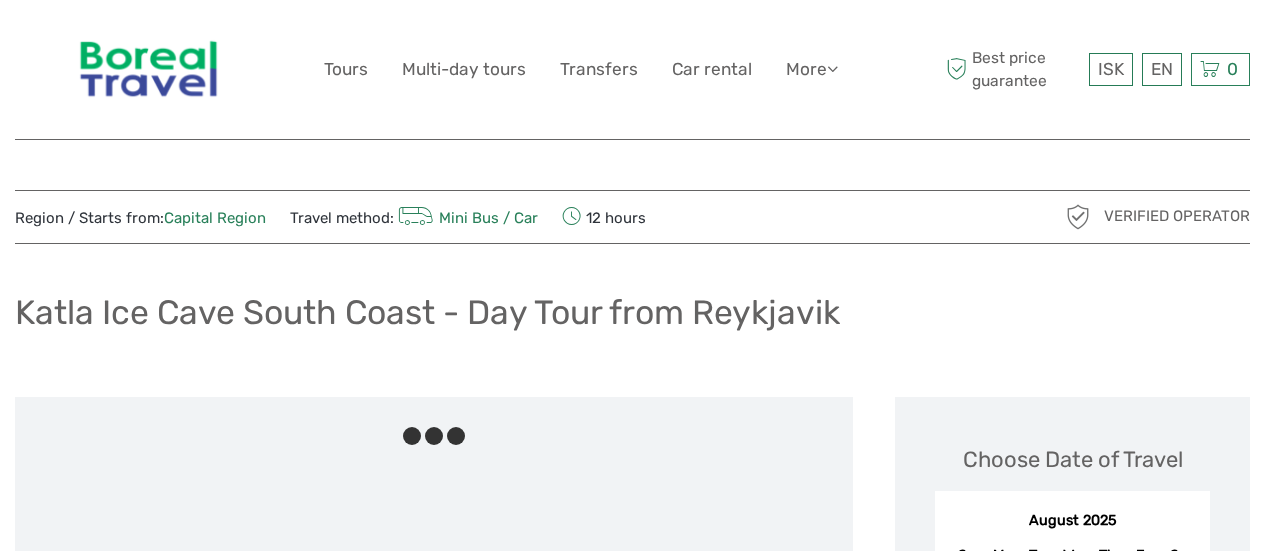 scroll, scrollTop: 0, scrollLeft: 0, axis: both 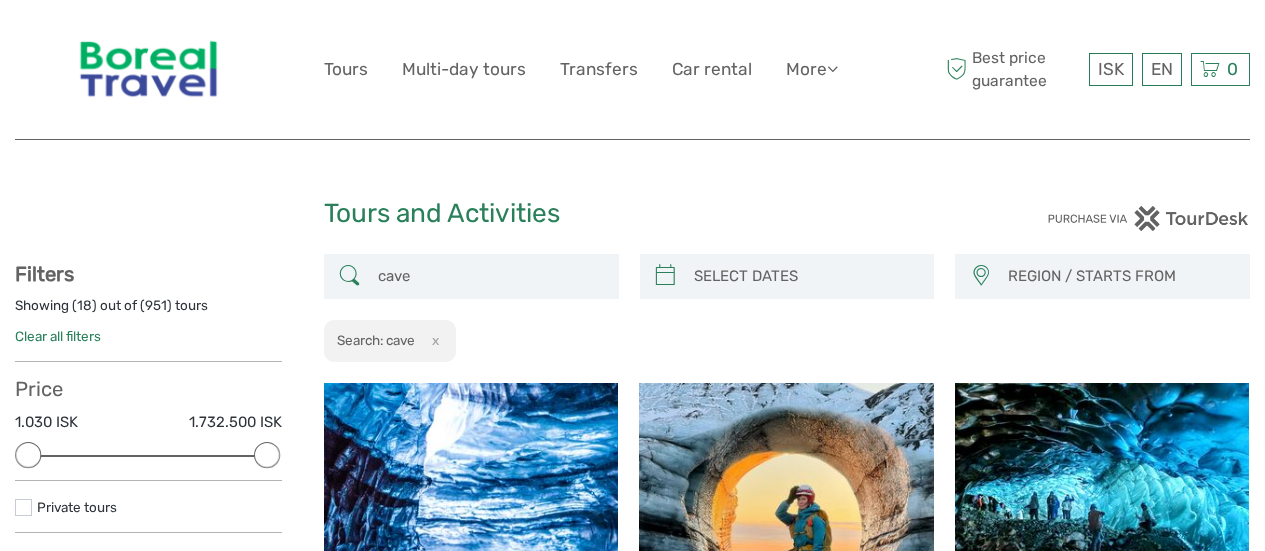 select 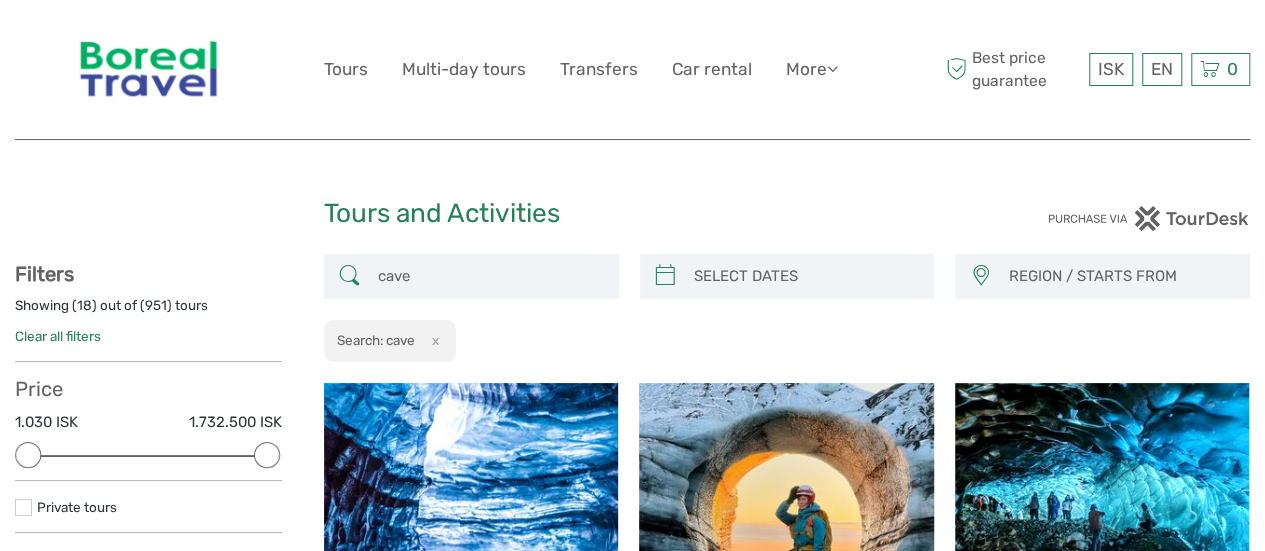 scroll, scrollTop: 0, scrollLeft: 0, axis: both 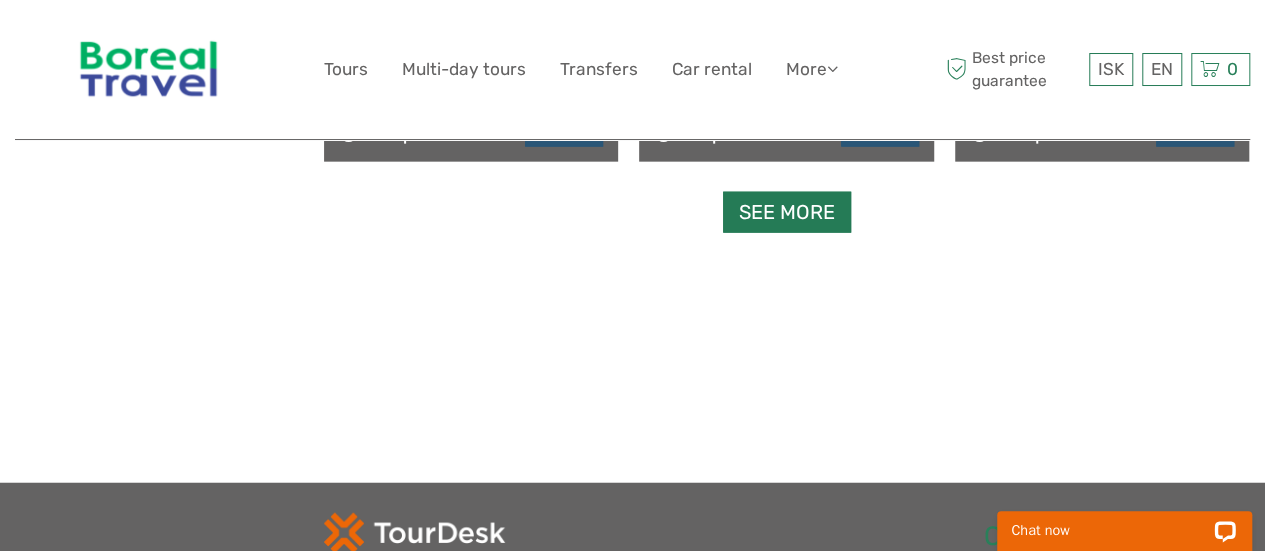 click on "See more" at bounding box center [787, 212] 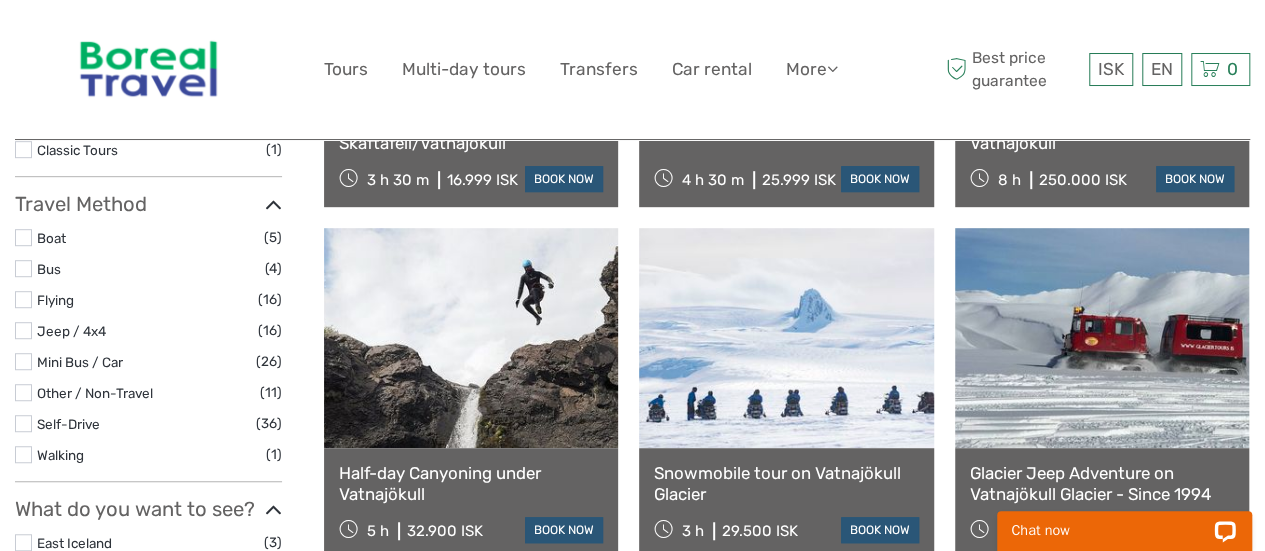 scroll, scrollTop: 0, scrollLeft: 0, axis: both 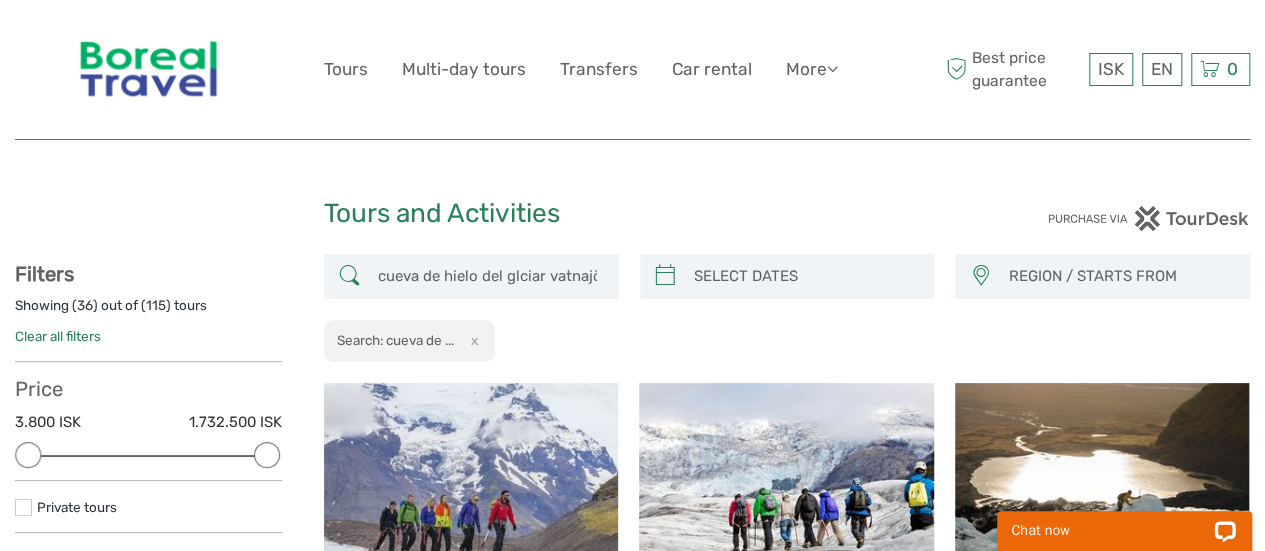 drag, startPoint x: 575, startPoint y: 273, endPoint x: 534, endPoint y: 283, distance: 42.201897 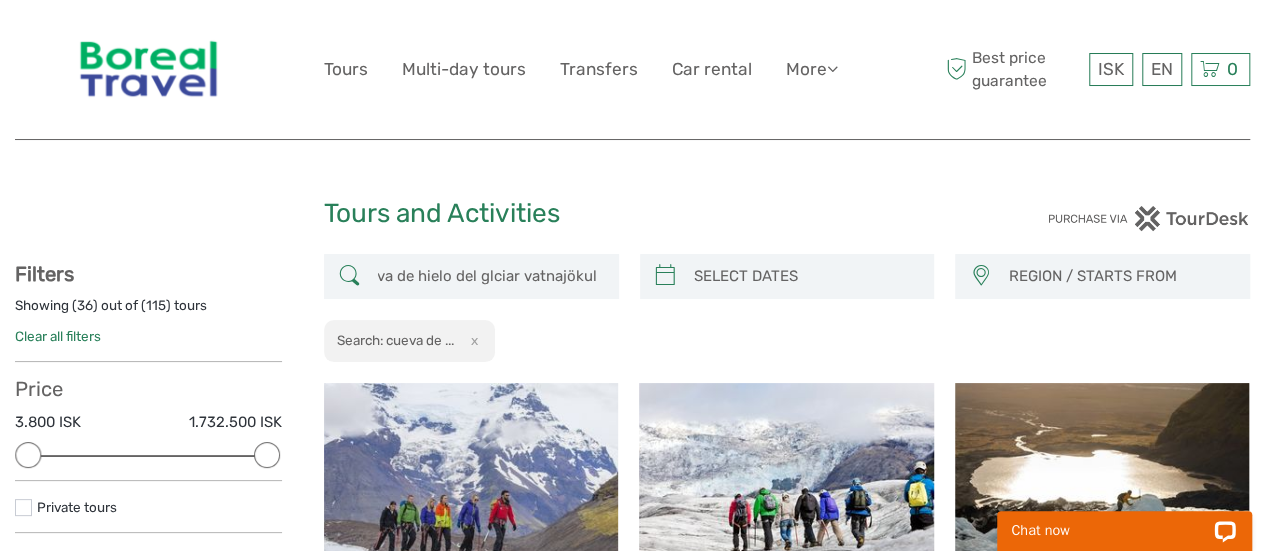 drag, startPoint x: 387, startPoint y: 277, endPoint x: 732, endPoint y: 297, distance: 345.57922 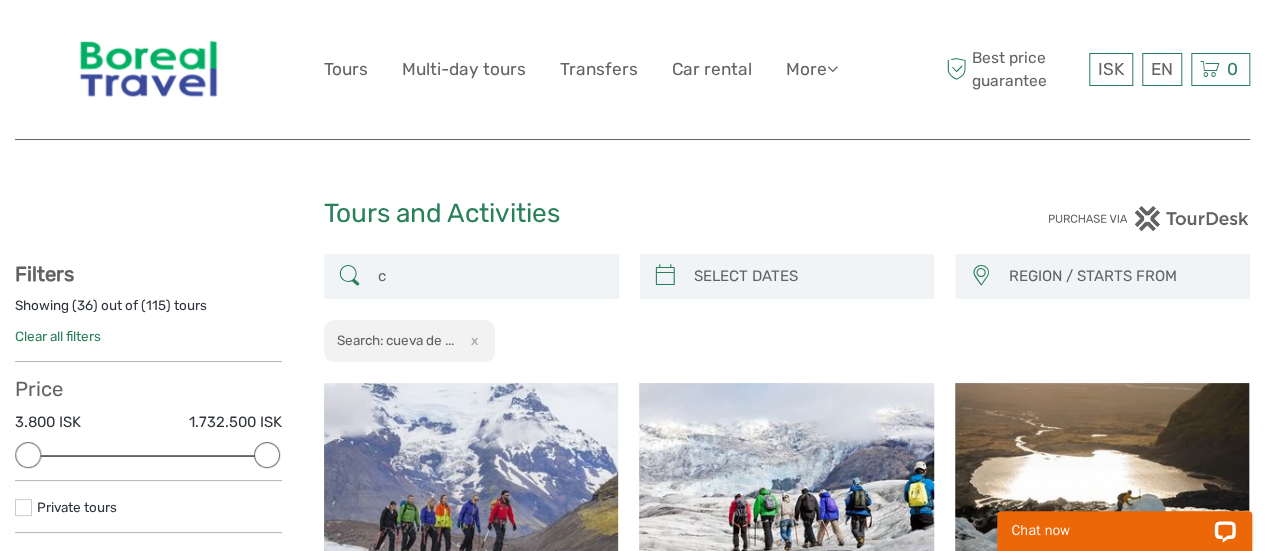 scroll, scrollTop: 0, scrollLeft: 0, axis: both 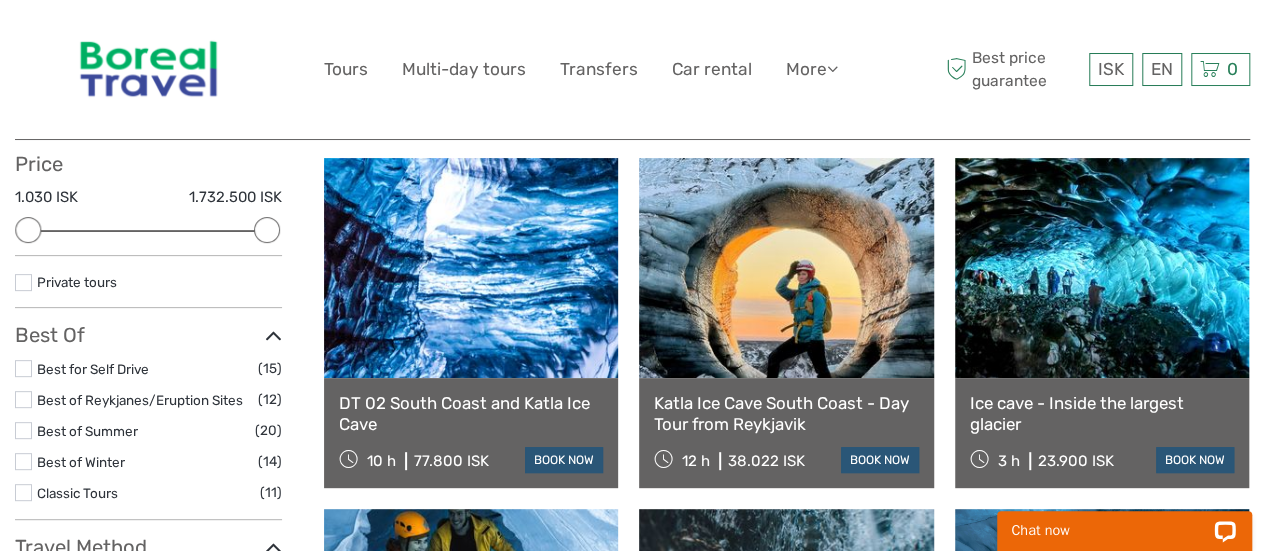 type on "ice cave" 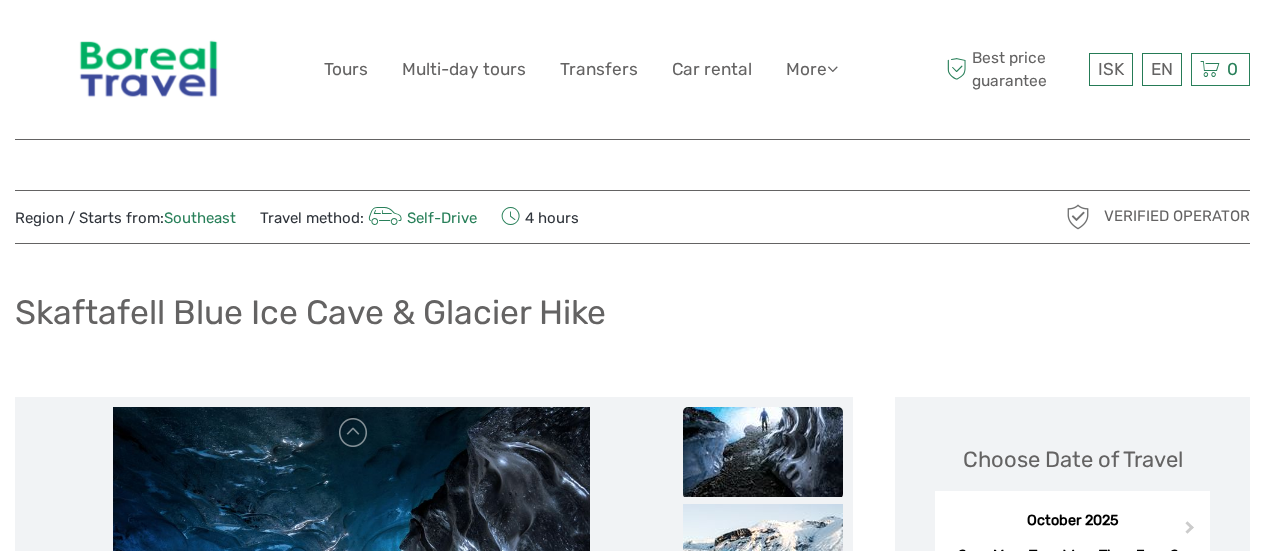scroll, scrollTop: 0, scrollLeft: 0, axis: both 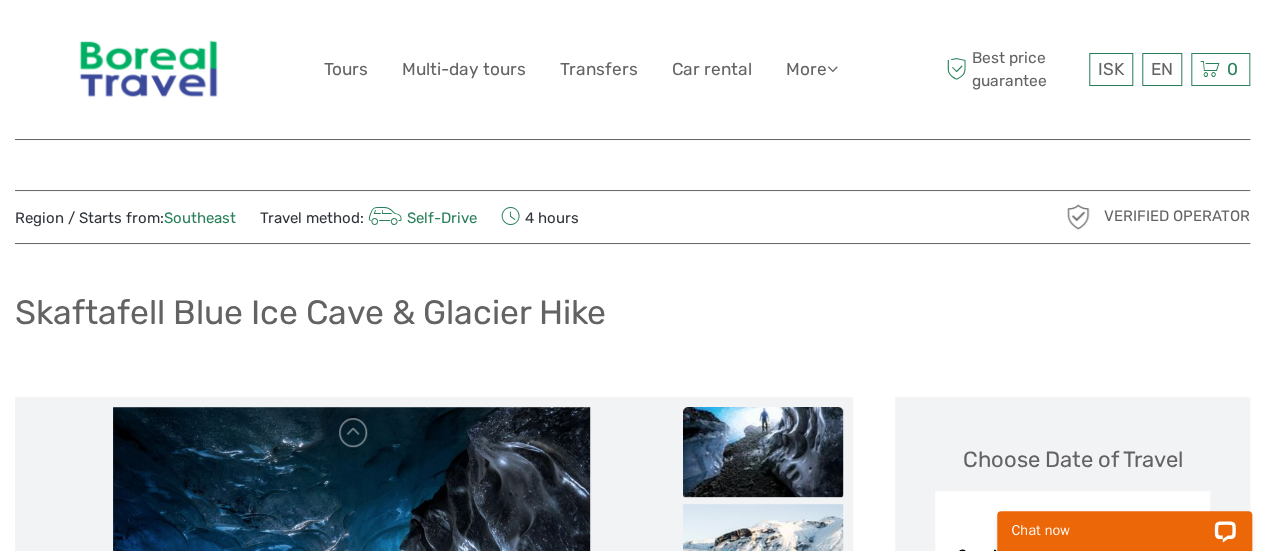 click at bounding box center [763, 452] 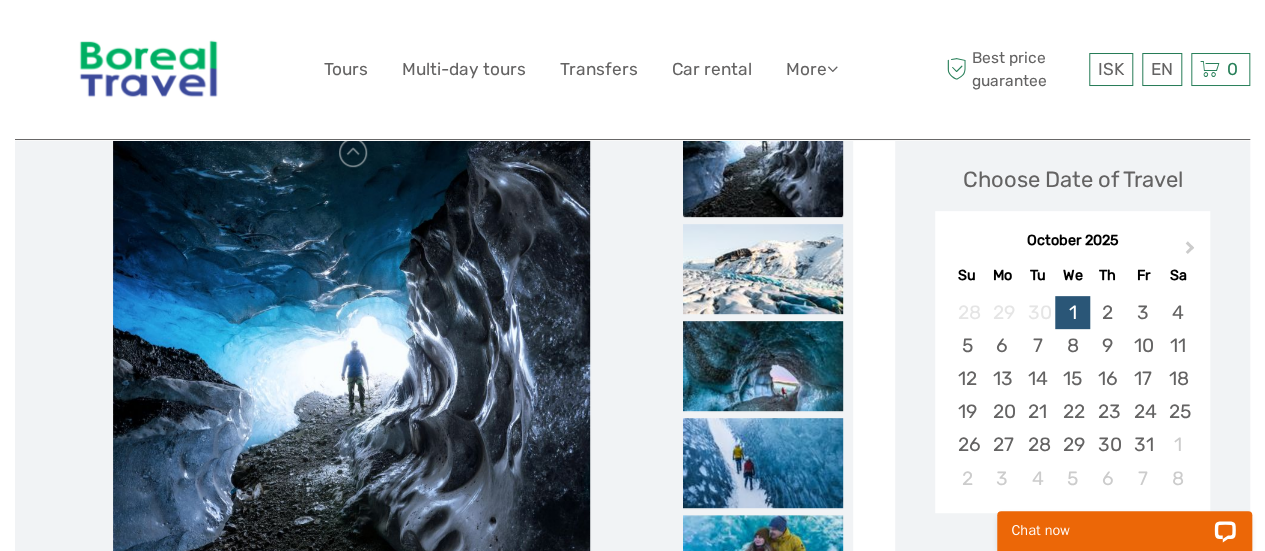 scroll, scrollTop: 300, scrollLeft: 0, axis: vertical 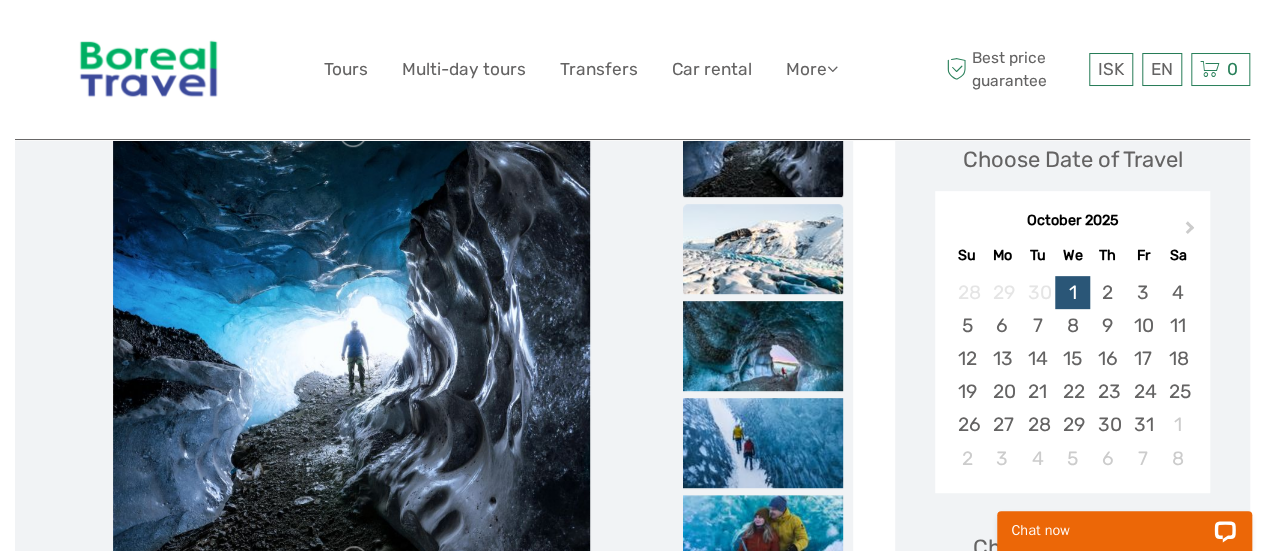 click at bounding box center (763, 249) 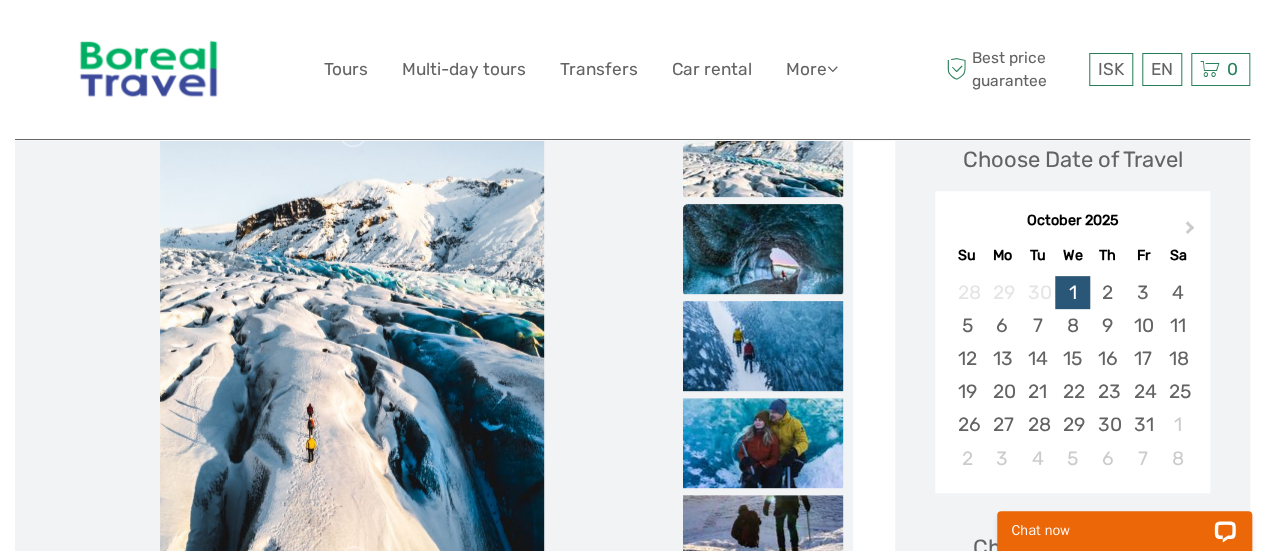 click at bounding box center (763, 249) 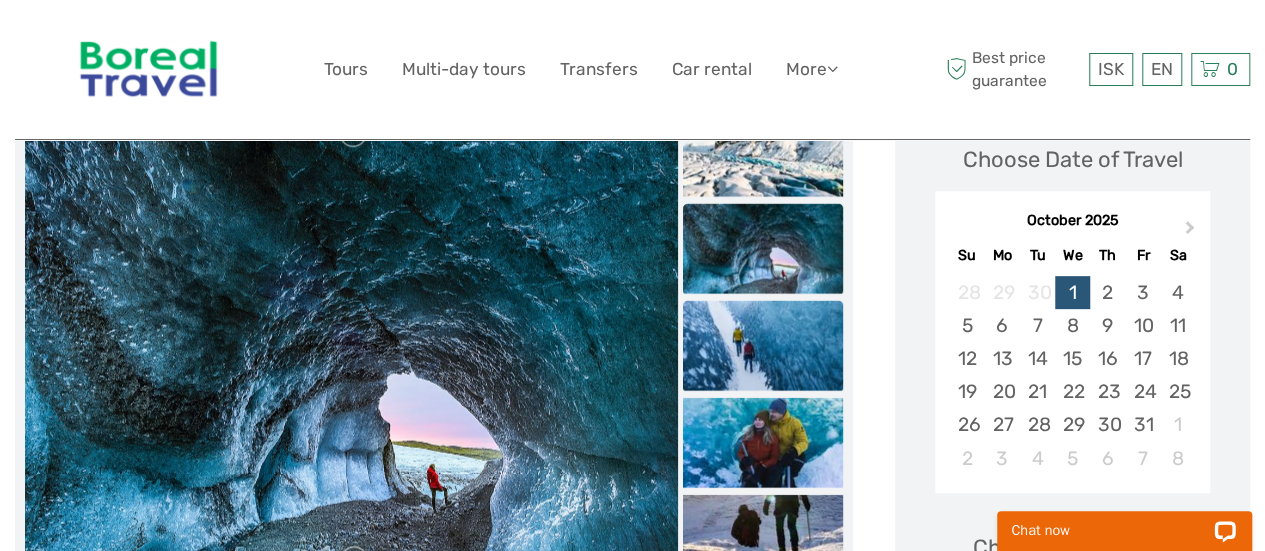 click at bounding box center (763, 345) 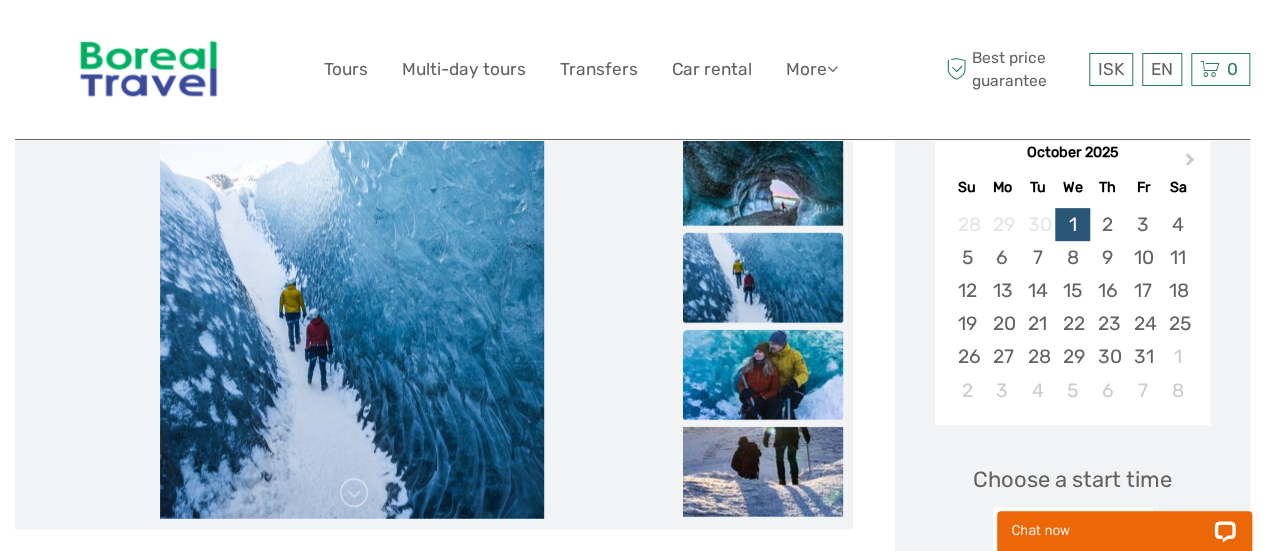 scroll, scrollTop: 400, scrollLeft: 0, axis: vertical 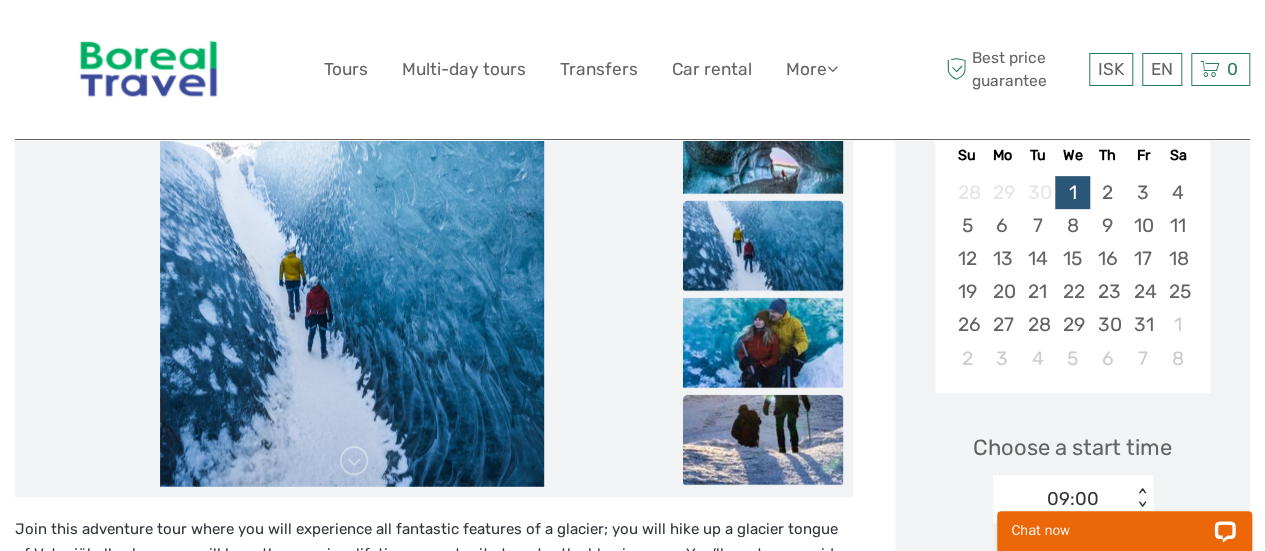 click at bounding box center (763, 439) 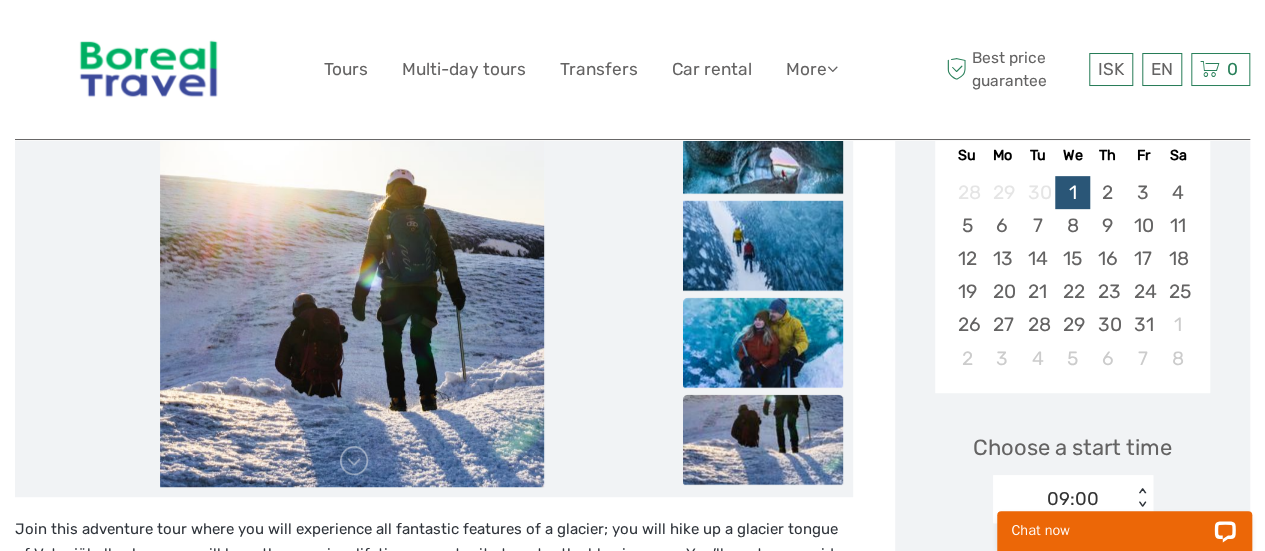 click at bounding box center [763, 342] 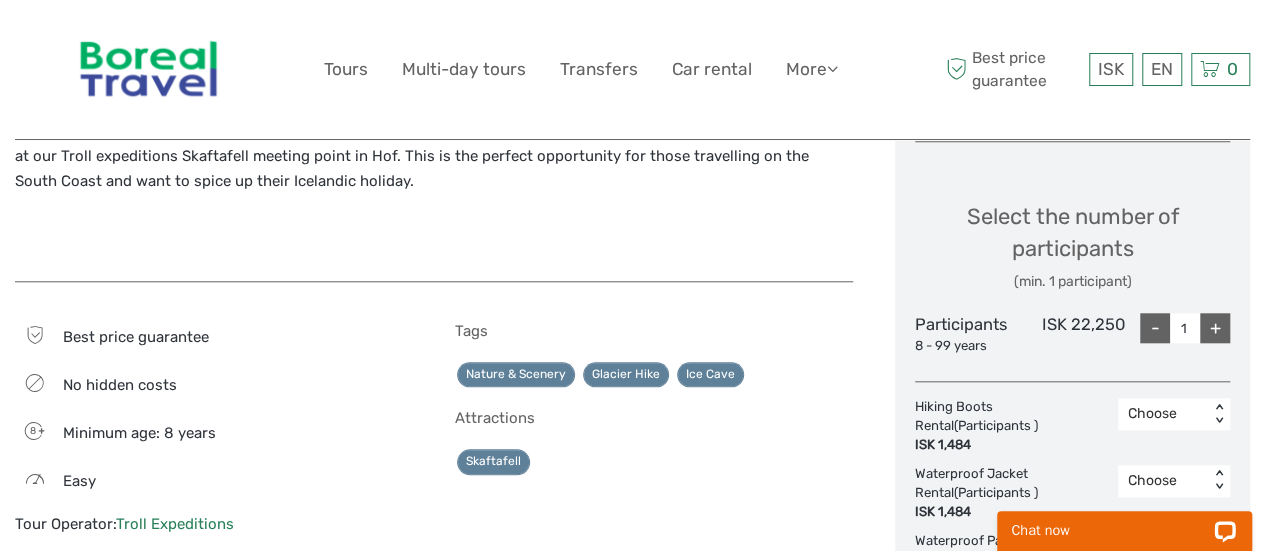 scroll, scrollTop: 1000, scrollLeft: 0, axis: vertical 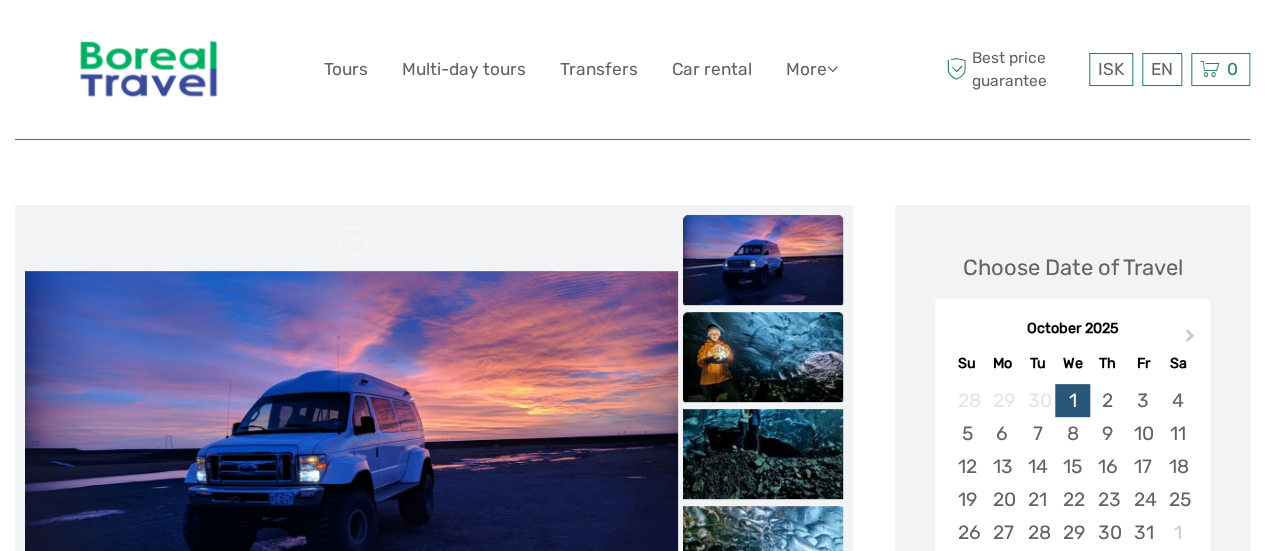 click at bounding box center (763, 357) 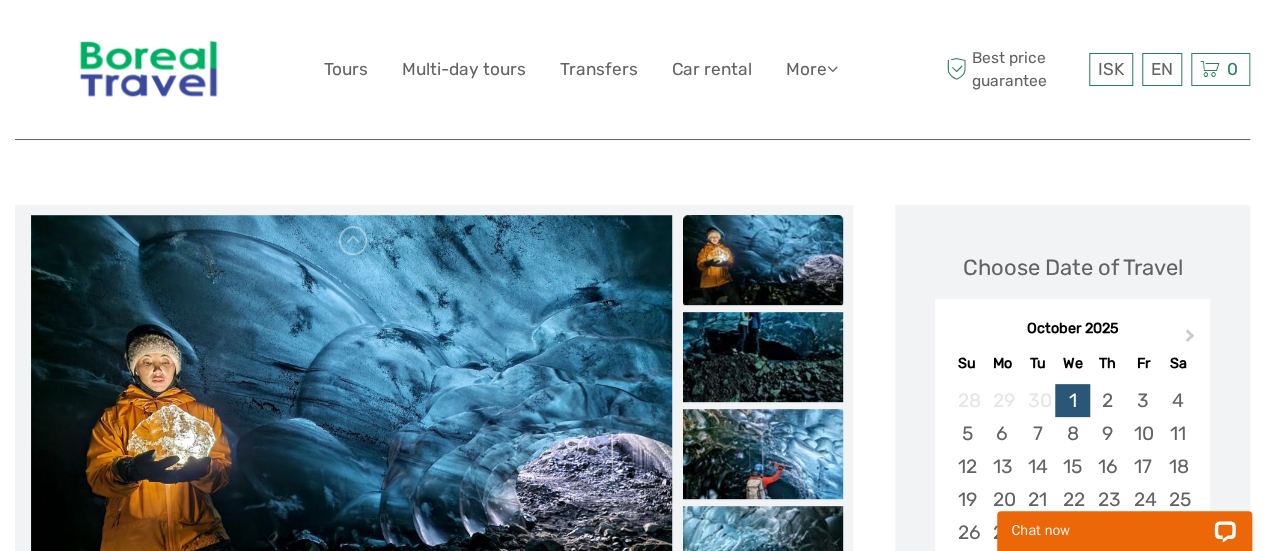 scroll, scrollTop: 0, scrollLeft: 0, axis: both 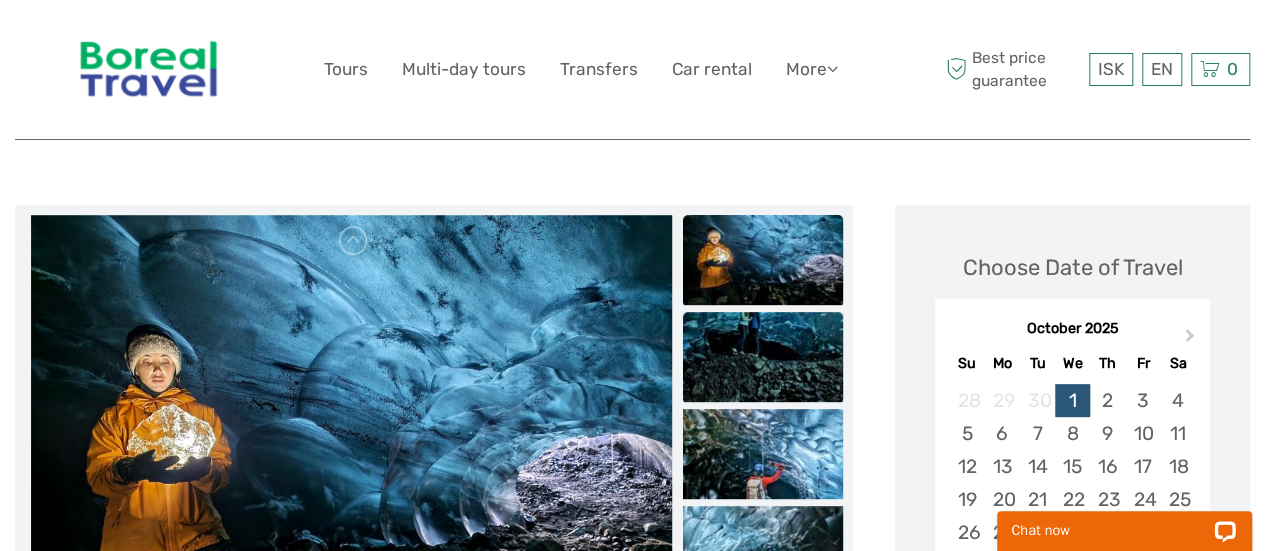 click at bounding box center [763, 357] 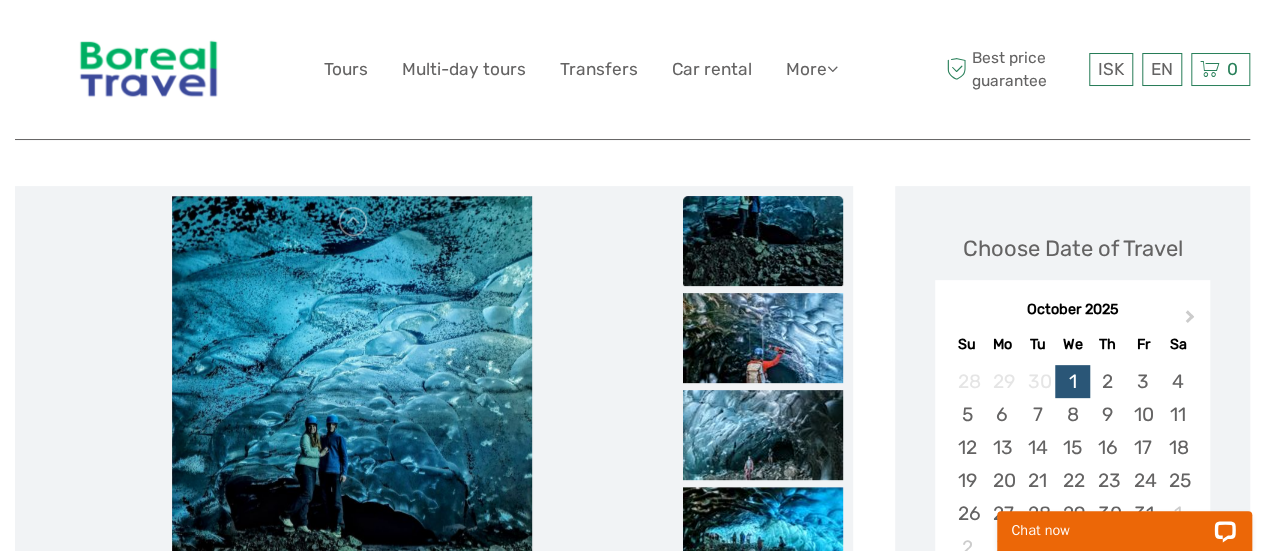 scroll, scrollTop: 214, scrollLeft: 0, axis: vertical 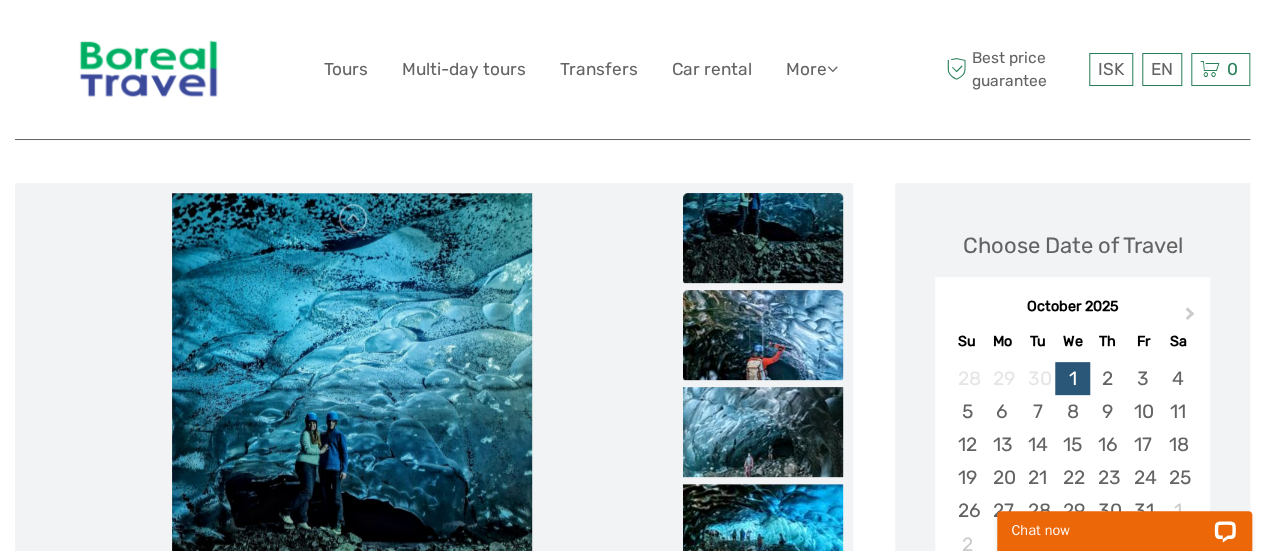 click at bounding box center (763, 335) 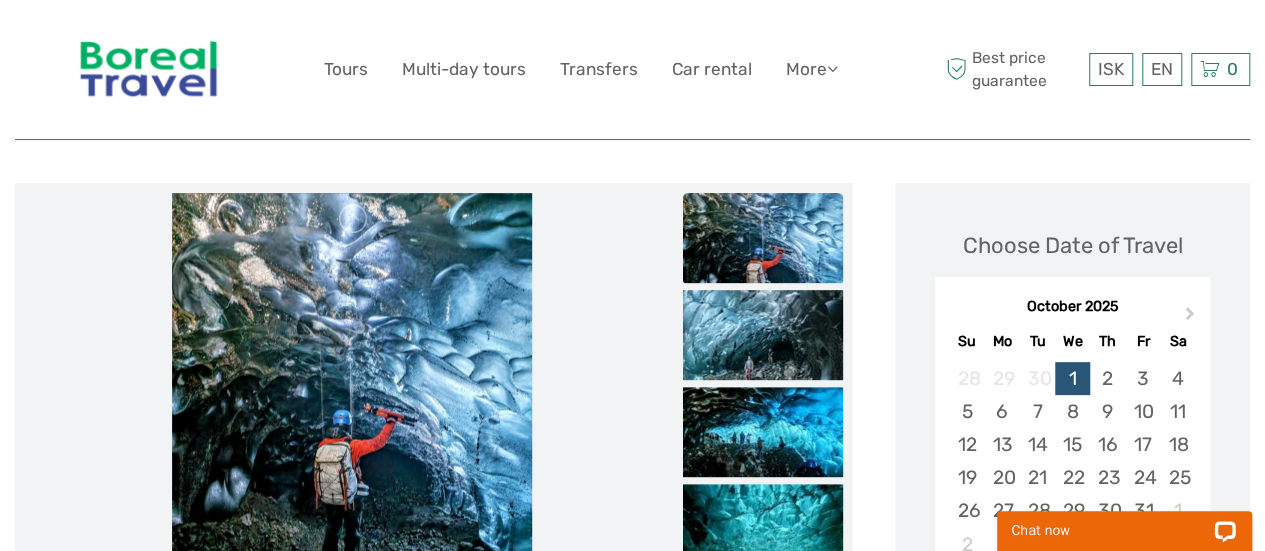 scroll, scrollTop: 222, scrollLeft: 0, axis: vertical 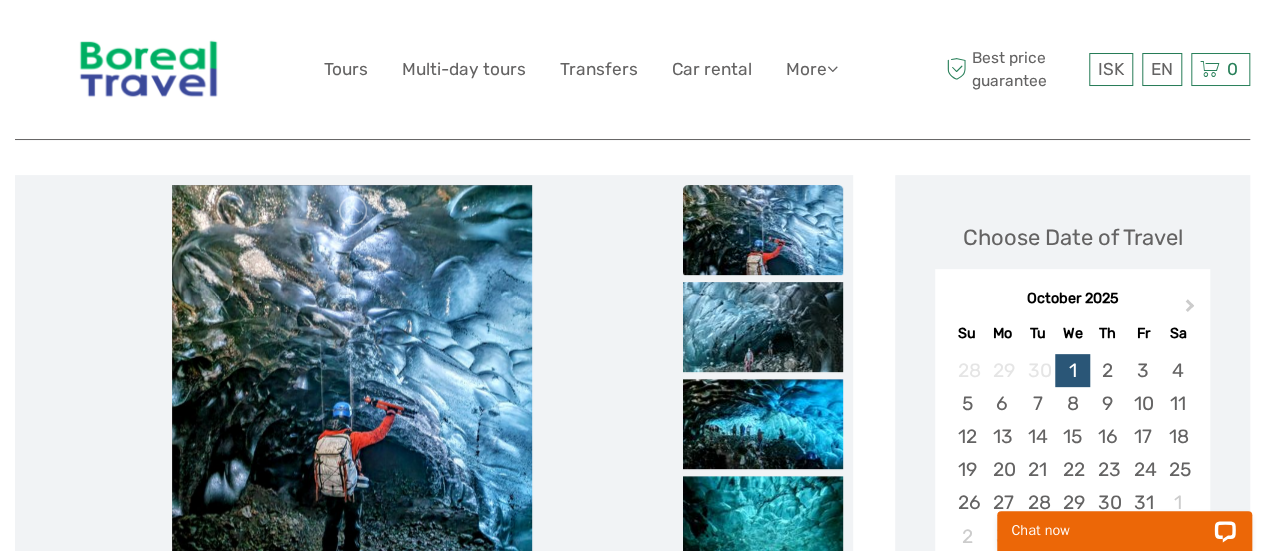 click at bounding box center [763, 327] 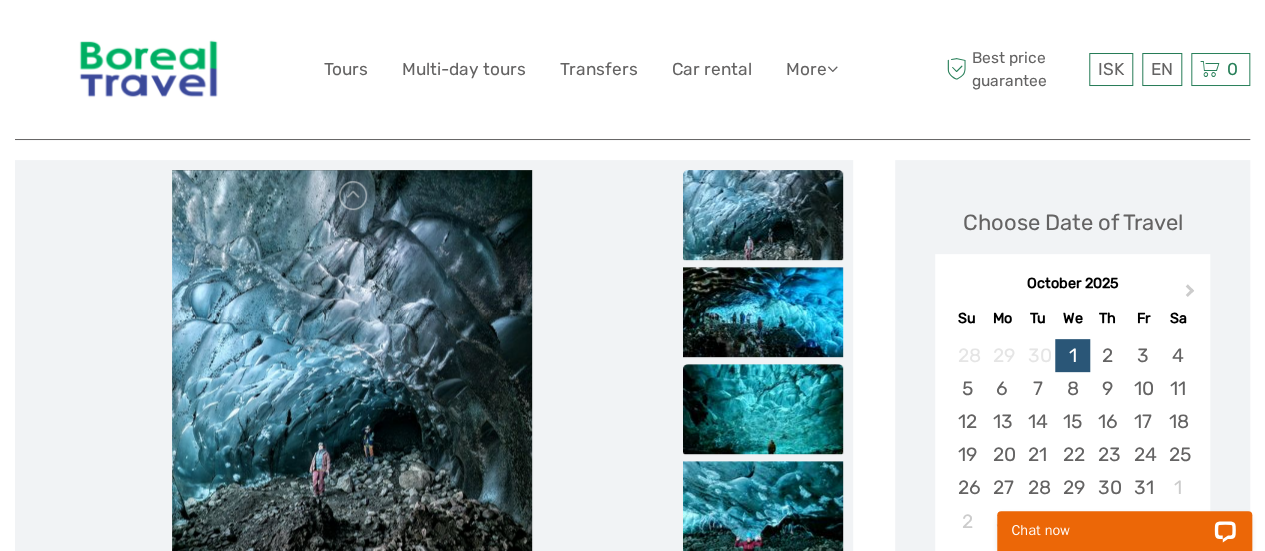 scroll, scrollTop: 238, scrollLeft: 0, axis: vertical 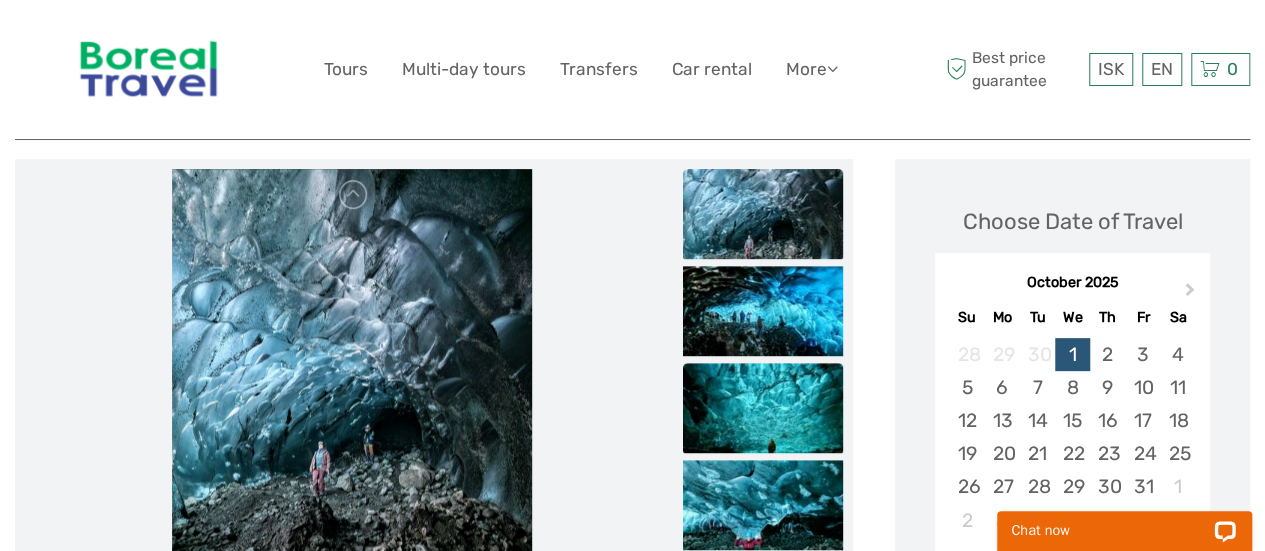 click at bounding box center (763, 408) 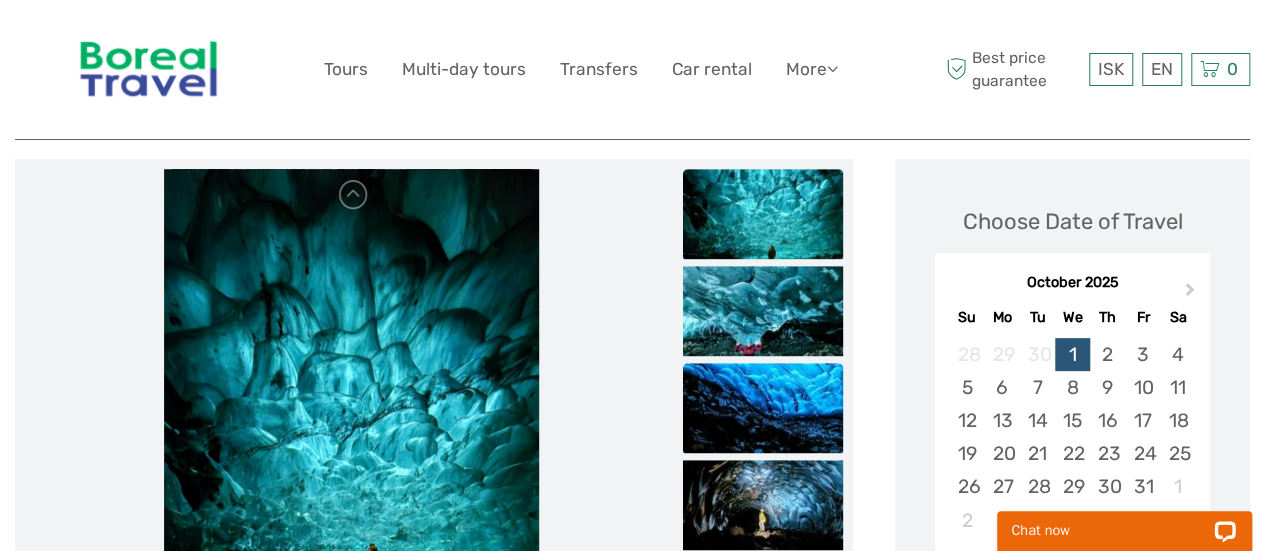 click at bounding box center (763, 408) 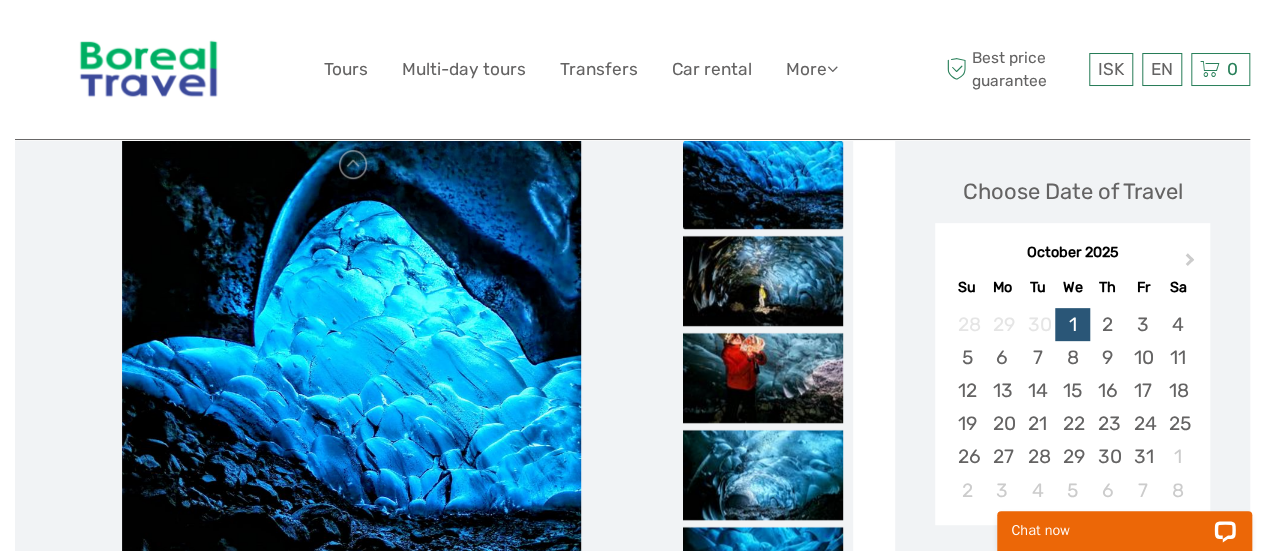 scroll, scrollTop: 272, scrollLeft: 0, axis: vertical 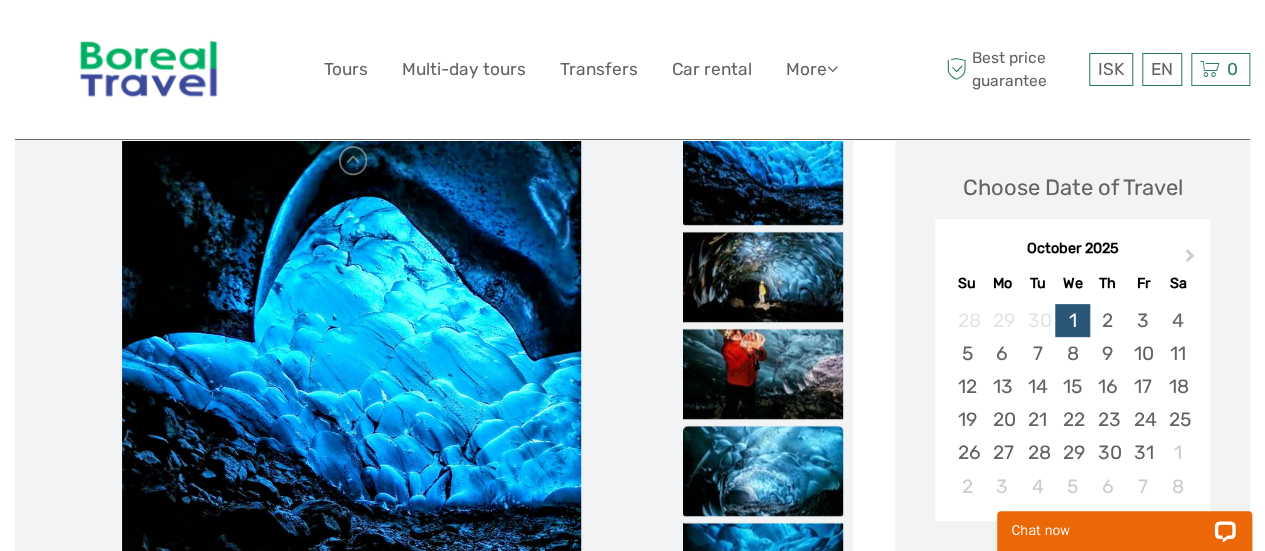 click at bounding box center (763, 471) 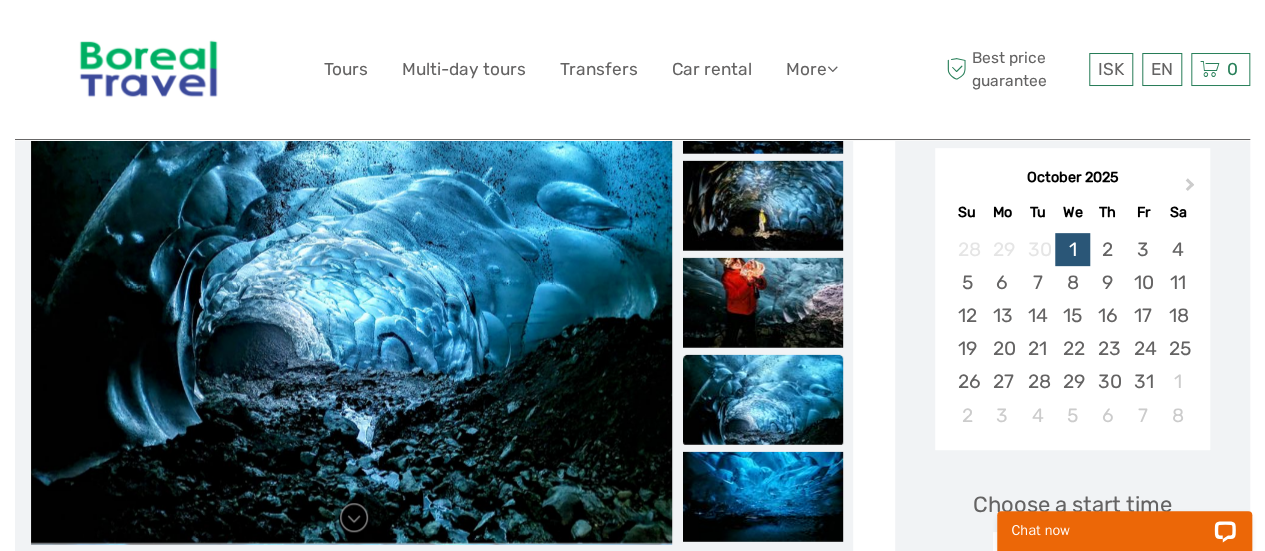 scroll, scrollTop: 344, scrollLeft: 0, axis: vertical 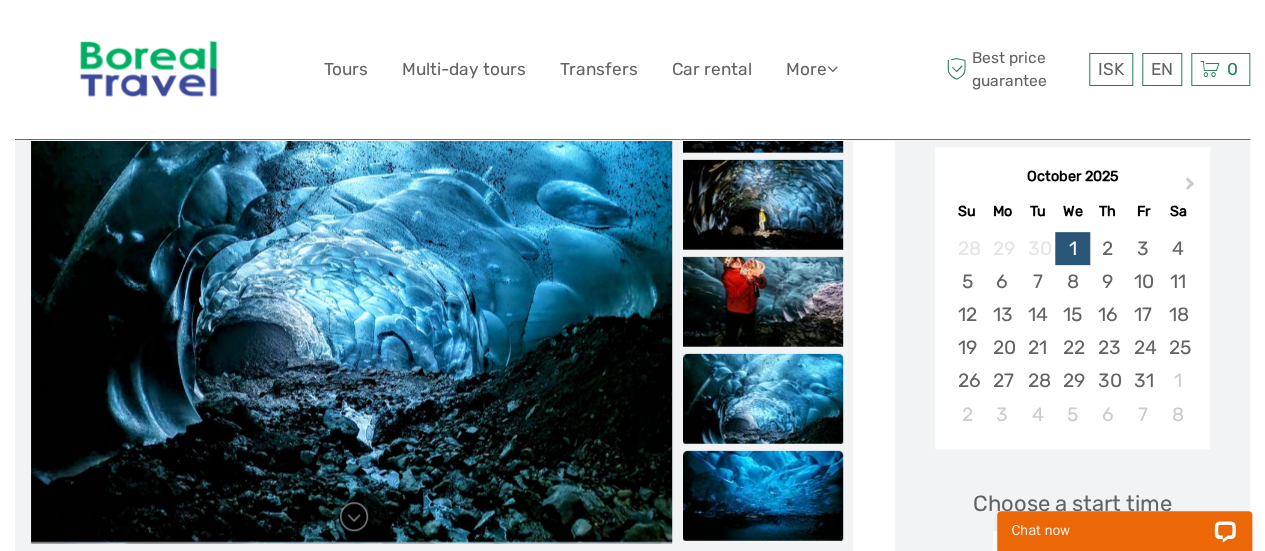click at bounding box center (763, 495) 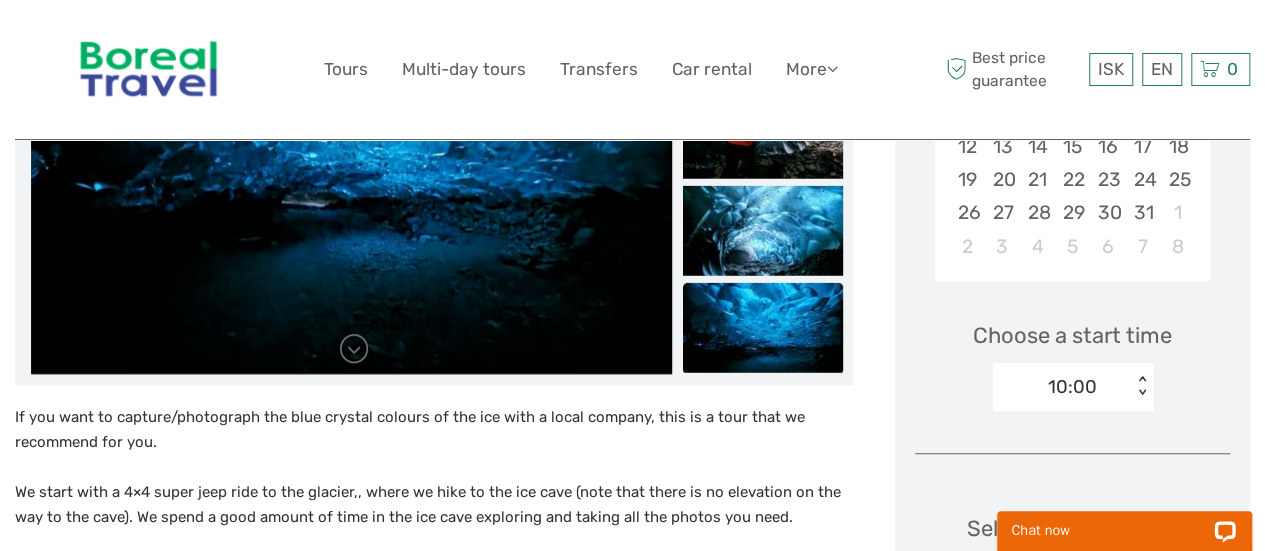 scroll, scrollTop: 515, scrollLeft: 0, axis: vertical 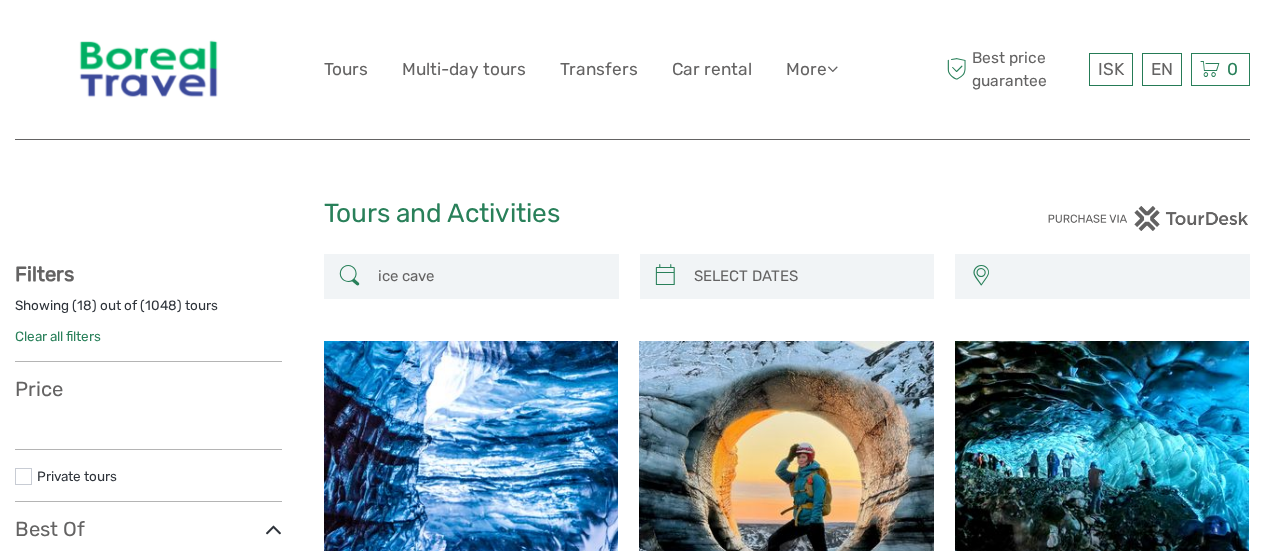 select 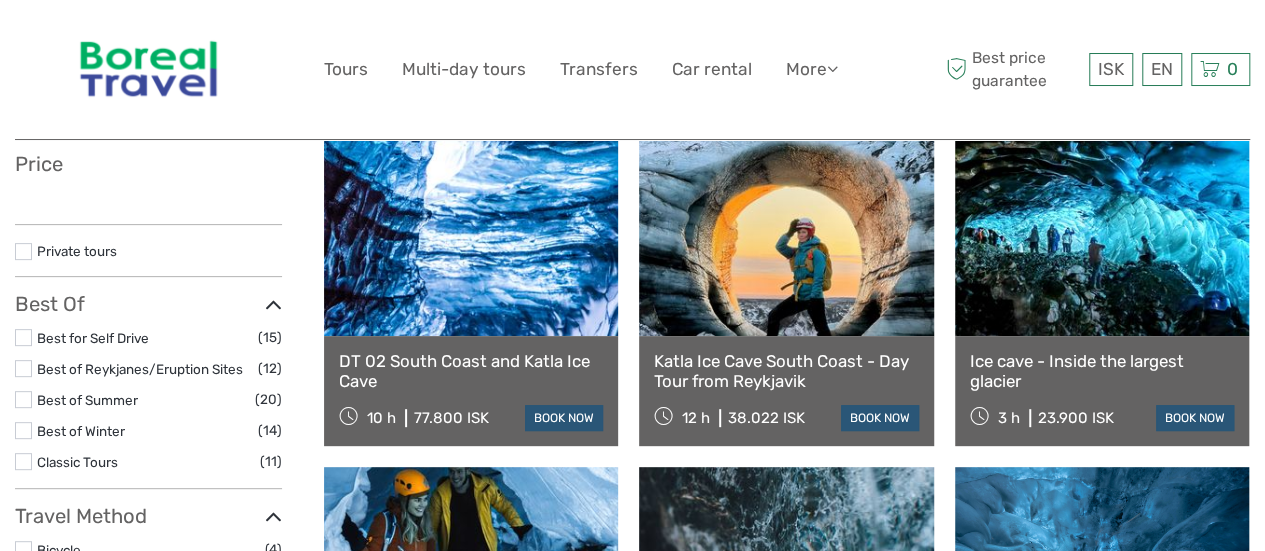 select 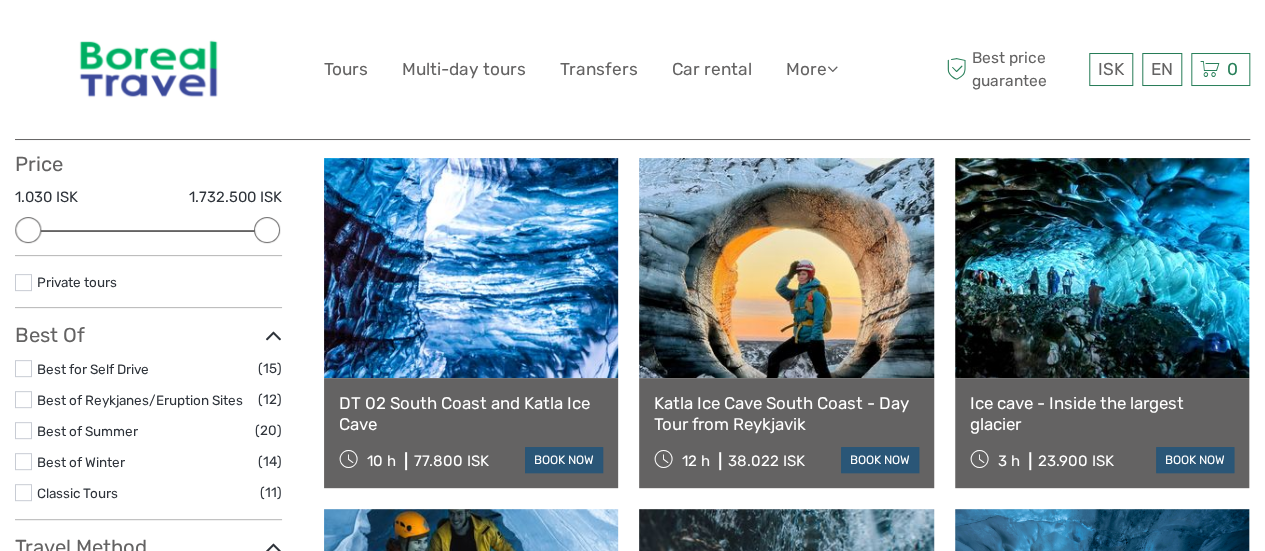scroll, scrollTop: 0, scrollLeft: 0, axis: both 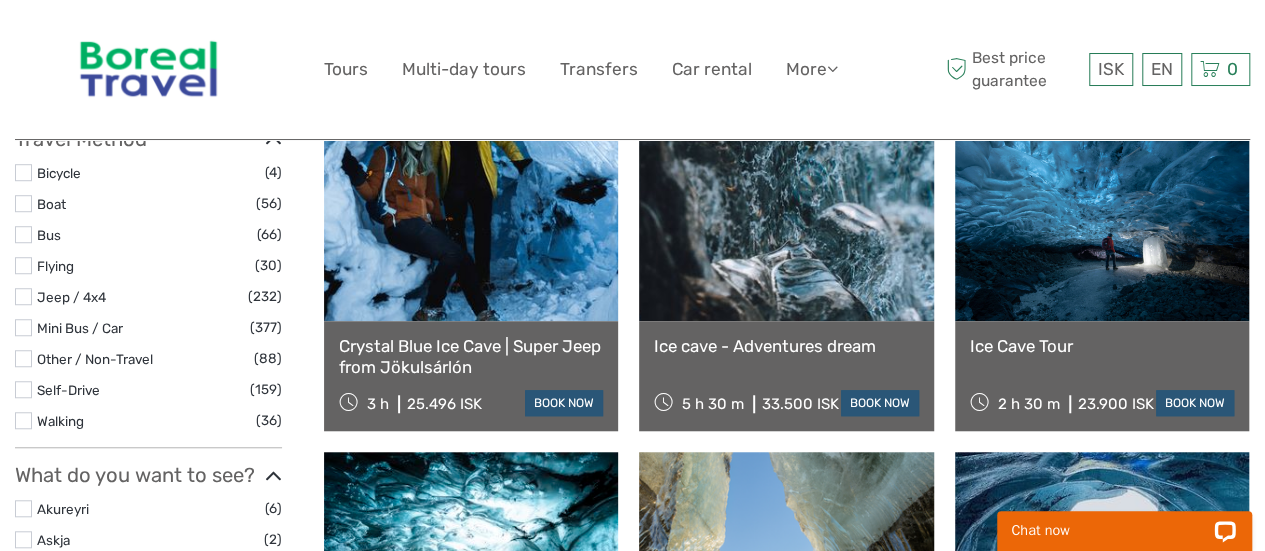click on "Ice Cave Tour
2 h 30 m
23.900 ISK
book now" at bounding box center [1102, 376] 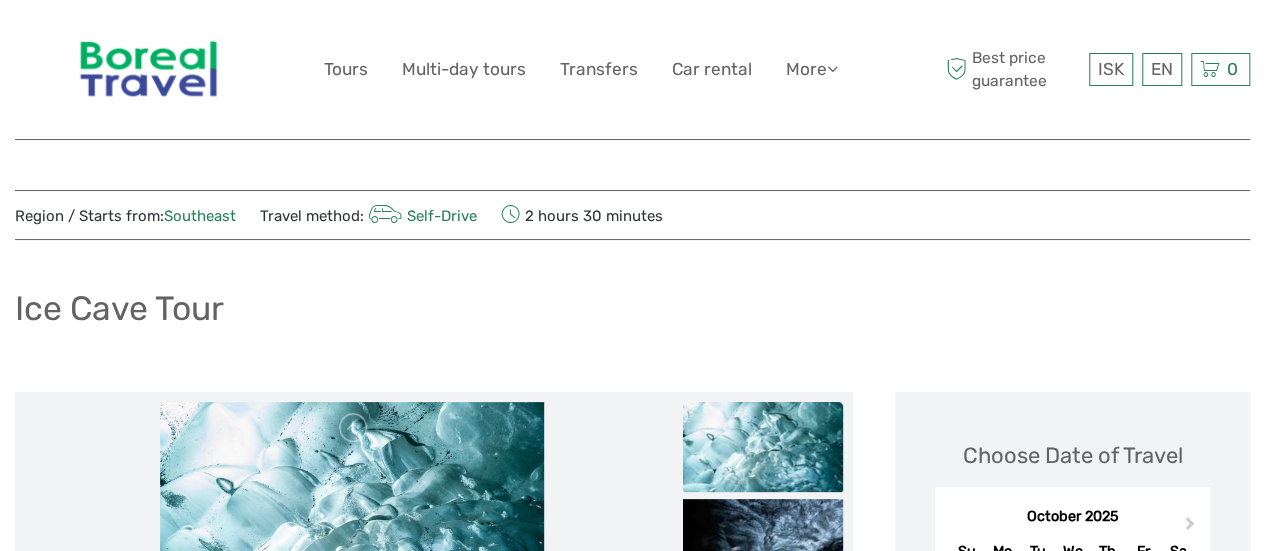 scroll, scrollTop: 381, scrollLeft: 0, axis: vertical 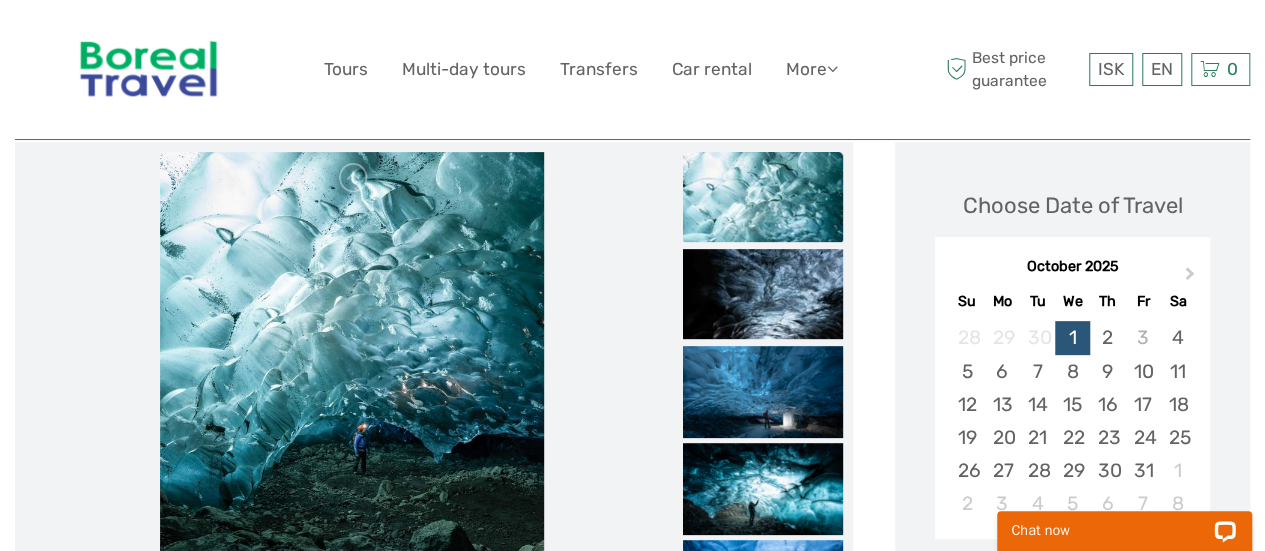 click at bounding box center (763, 197) 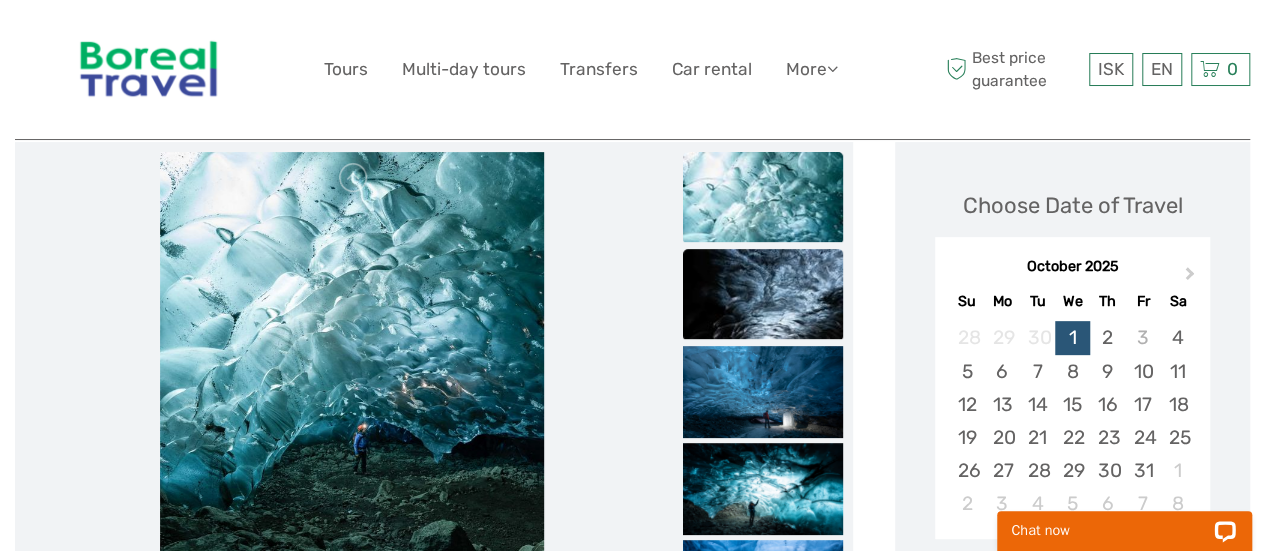 click at bounding box center [763, 294] 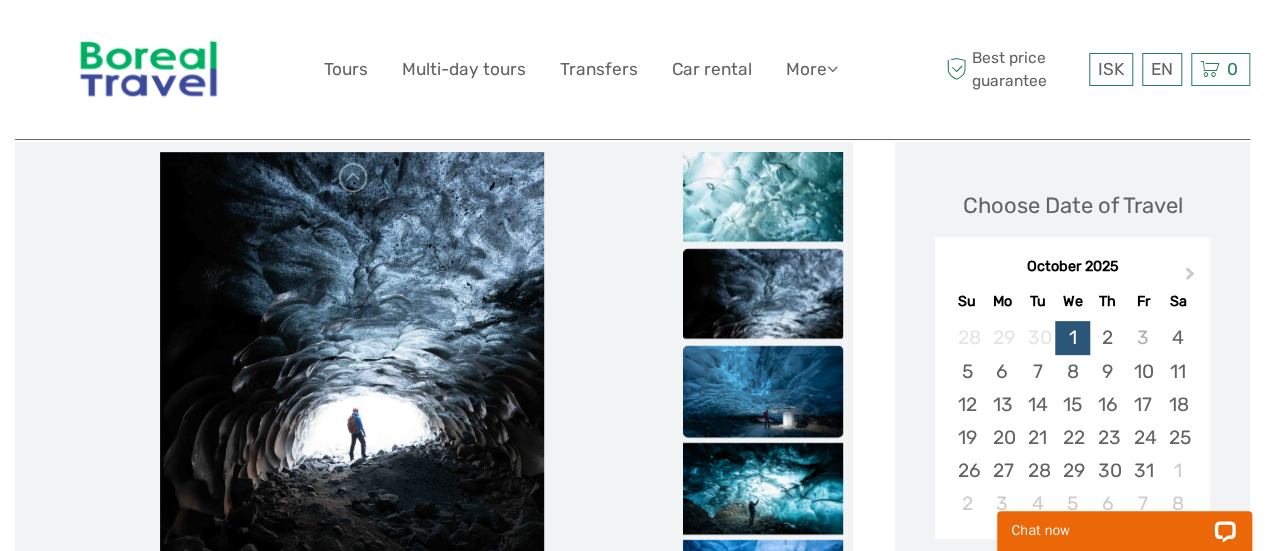 click at bounding box center (763, 399) 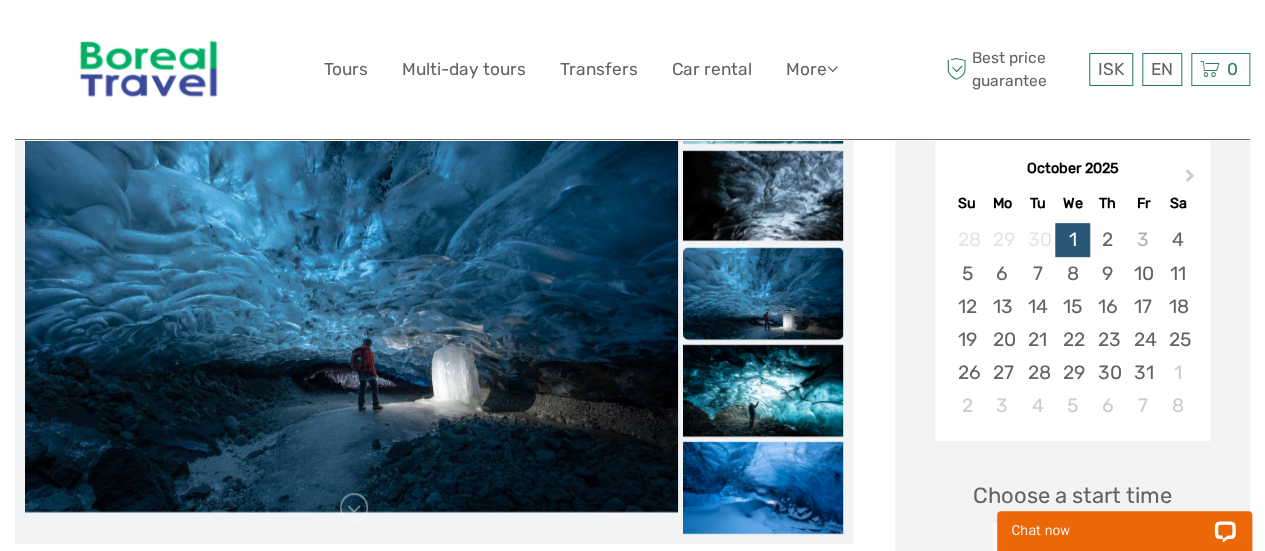 scroll, scrollTop: 353, scrollLeft: 0, axis: vertical 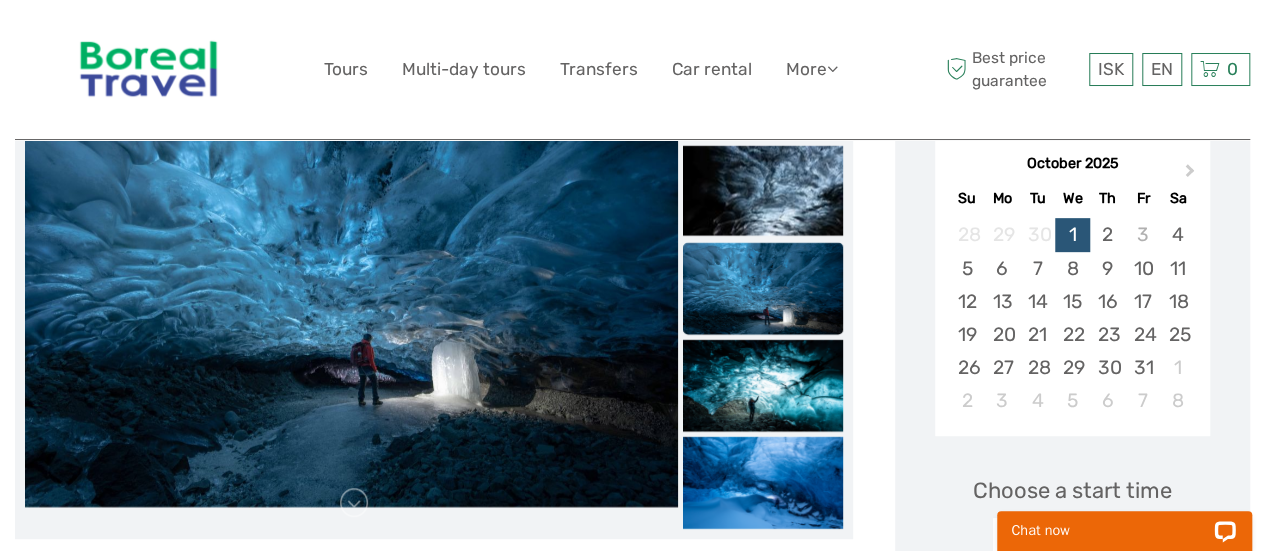 click at bounding box center (763, 393) 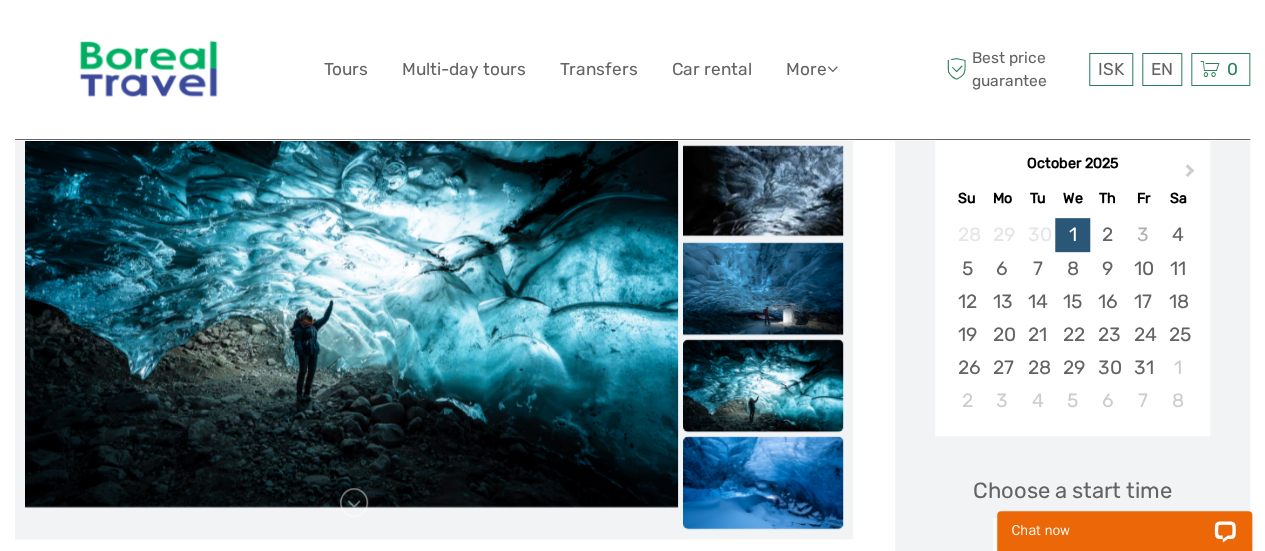click at bounding box center [763, 490] 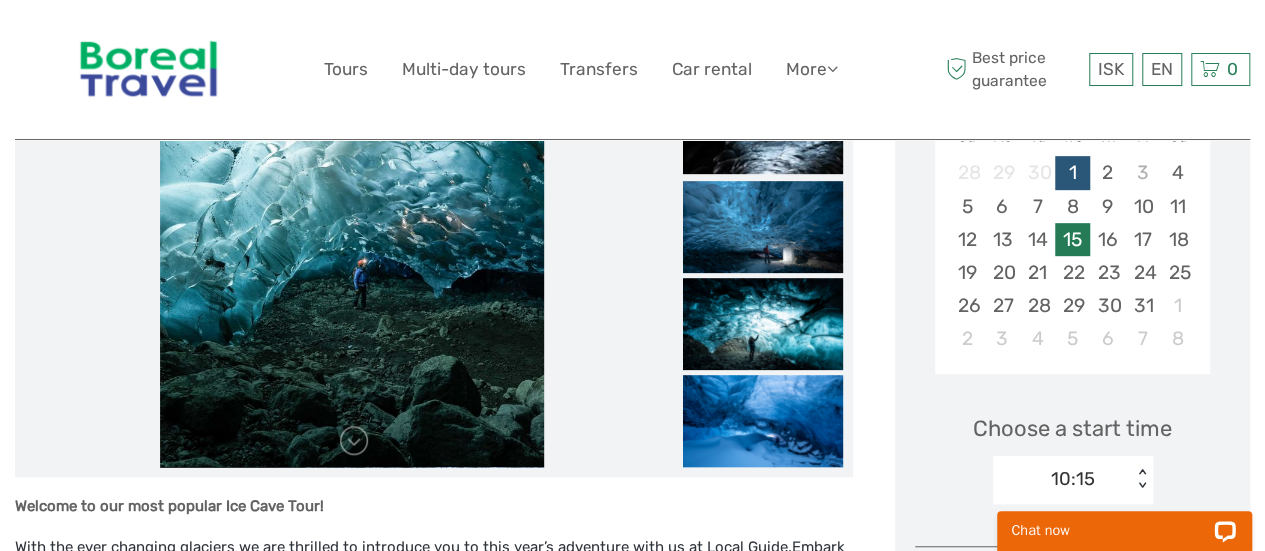 scroll, scrollTop: 414, scrollLeft: 0, axis: vertical 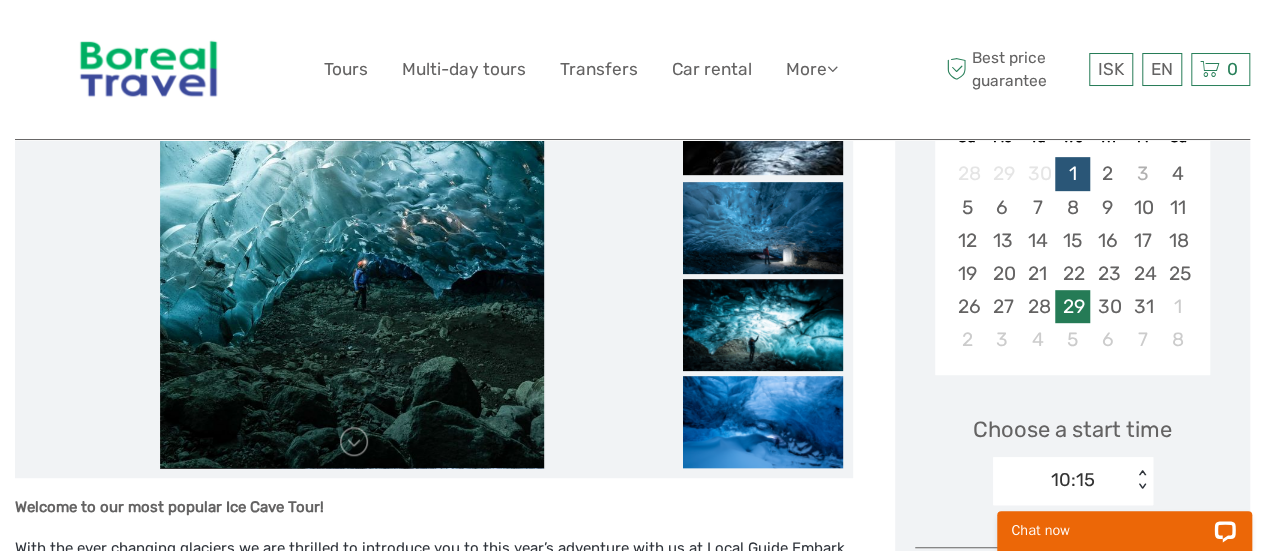 click on "29" at bounding box center [1072, 306] 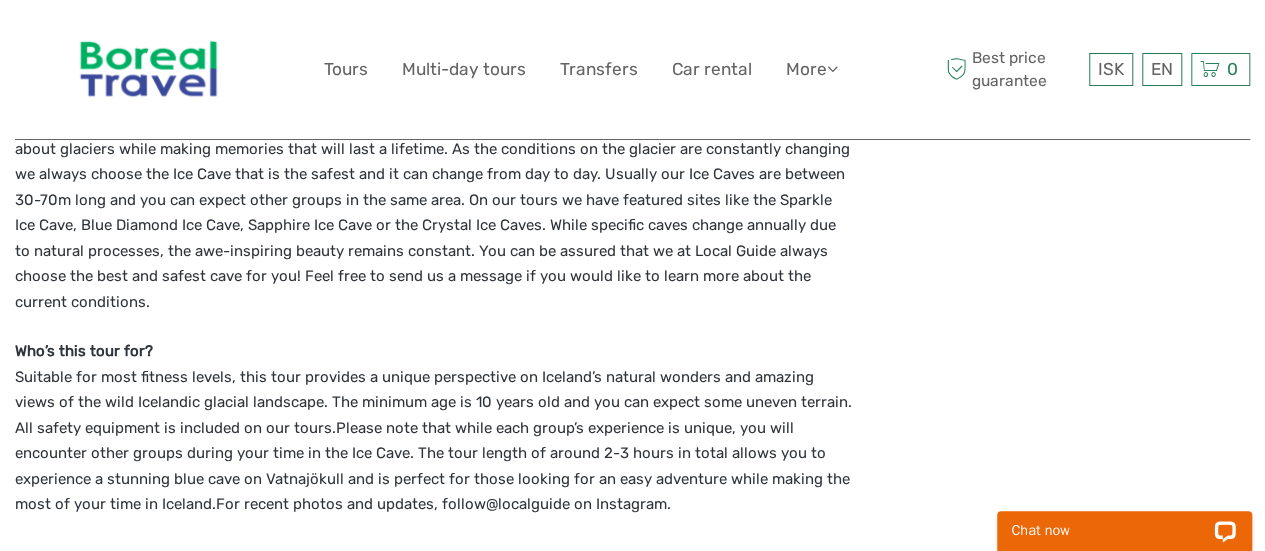 scroll, scrollTop: 1798, scrollLeft: 0, axis: vertical 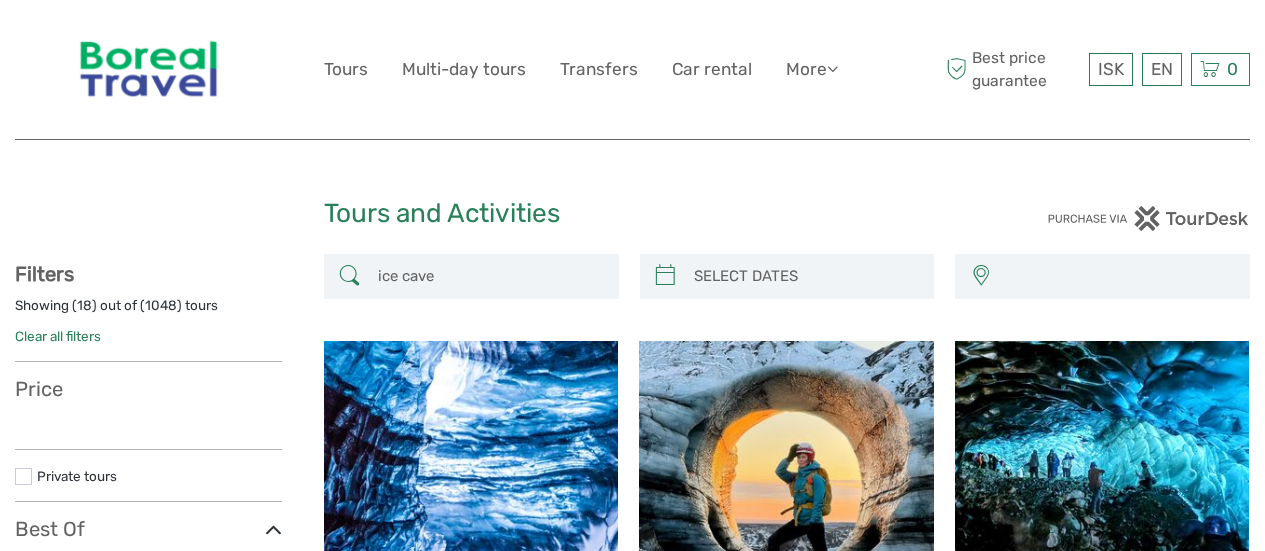 select 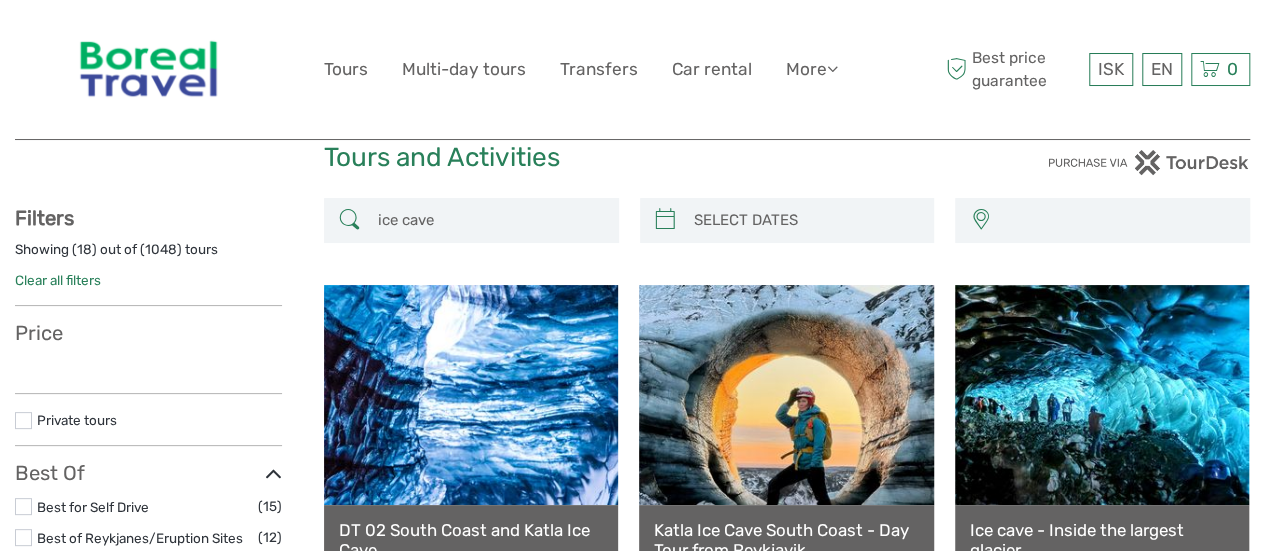 scroll, scrollTop: 0, scrollLeft: 0, axis: both 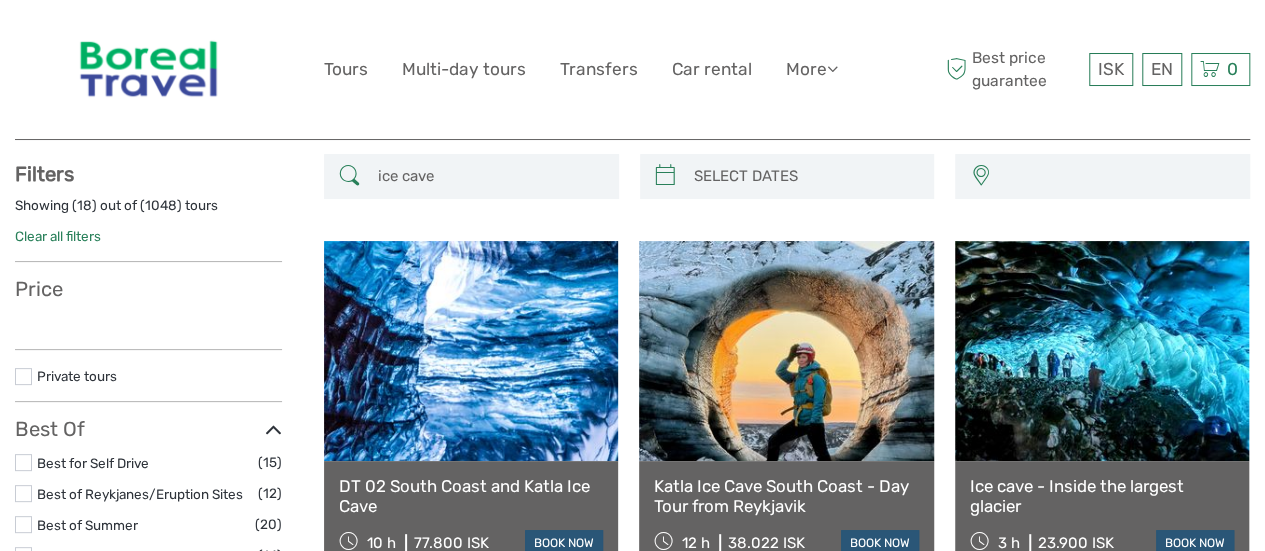 select 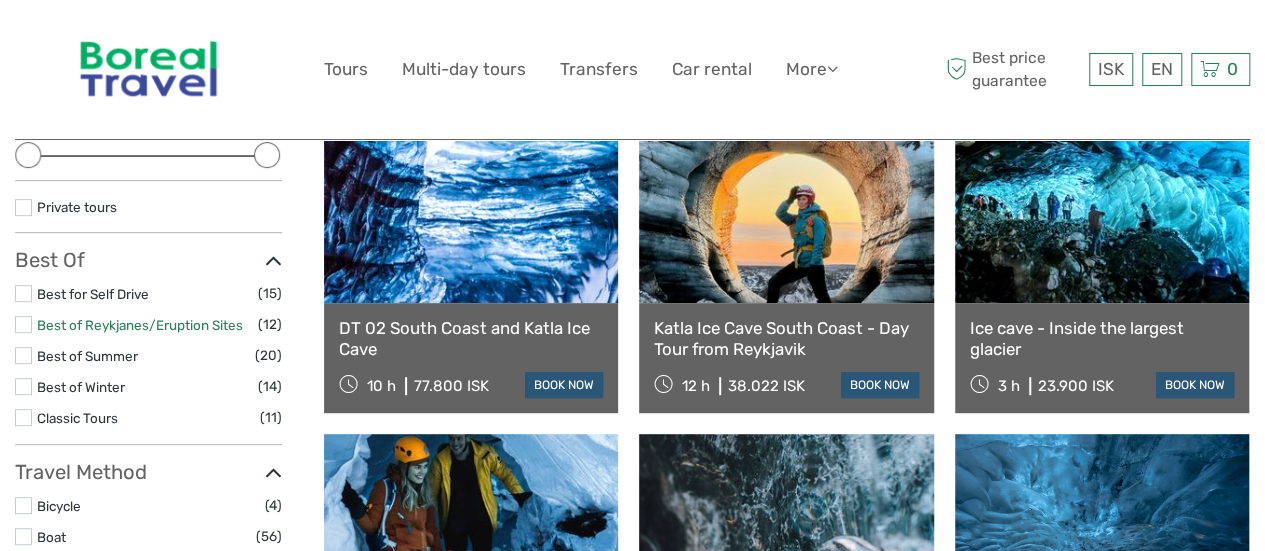 scroll, scrollTop: 101, scrollLeft: 0, axis: vertical 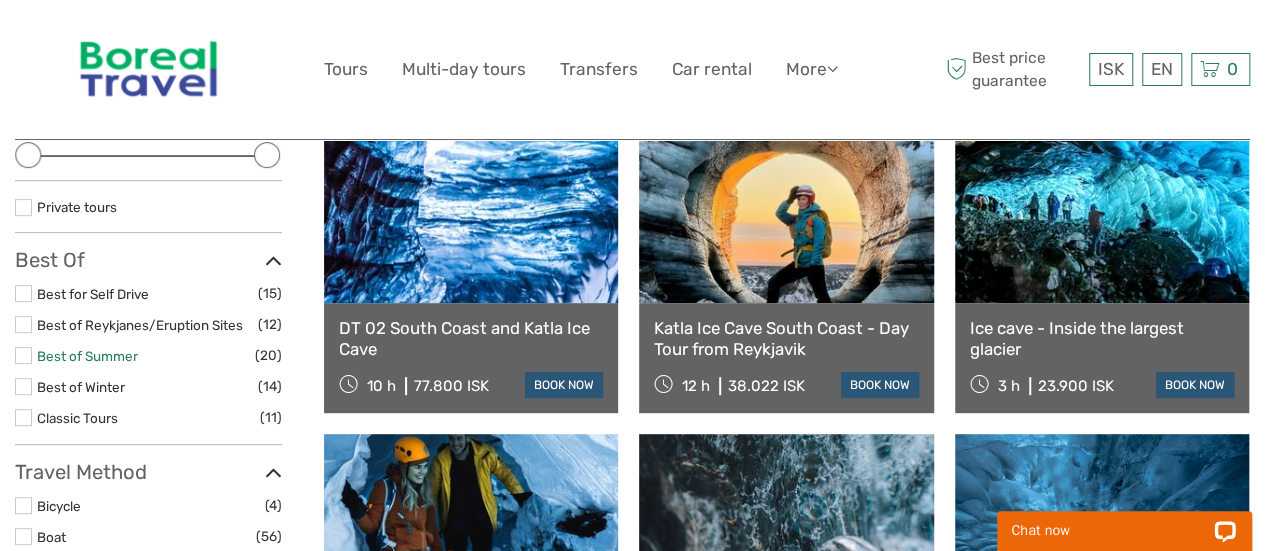 click on "Best of Summer" at bounding box center [87, 356] 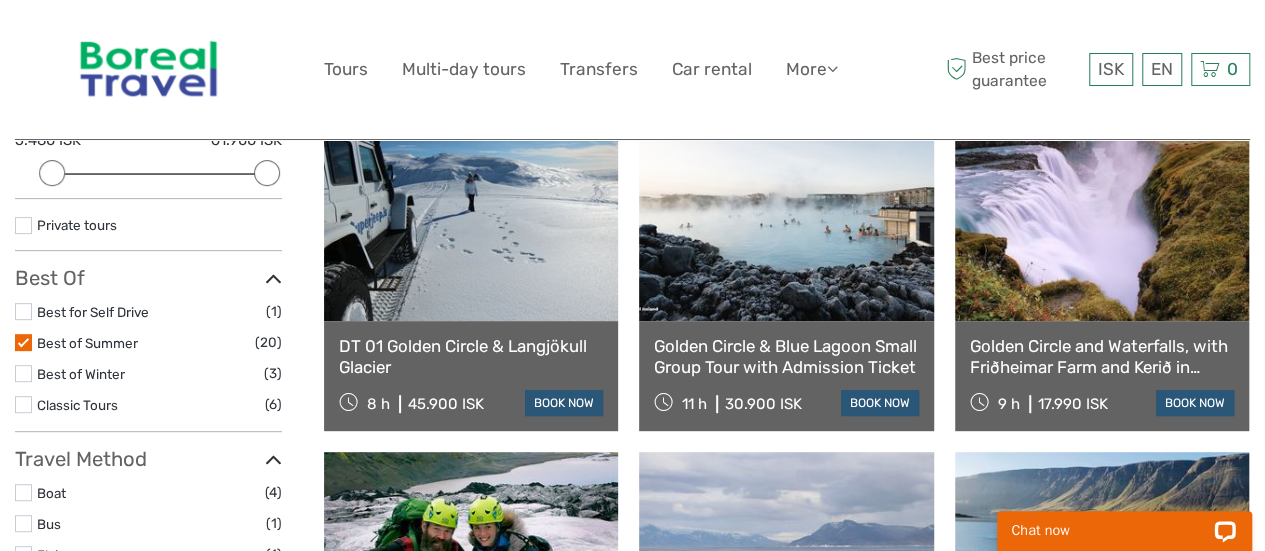 scroll, scrollTop: 313, scrollLeft: 0, axis: vertical 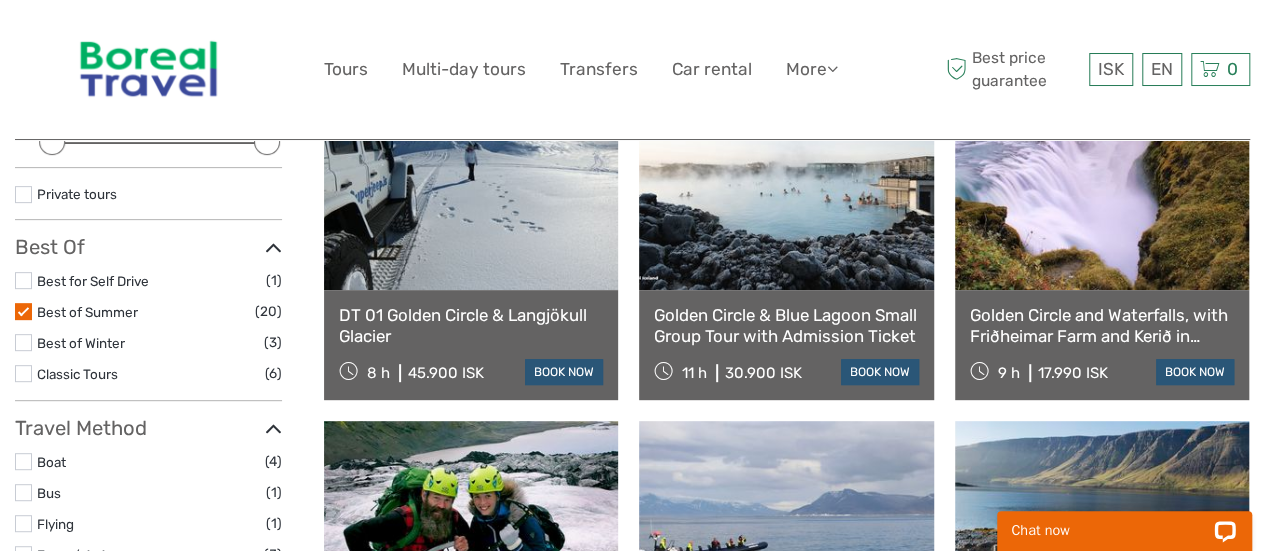 click on "DT 01 Golden Circle & Langjökull Glacier" at bounding box center (471, 325) 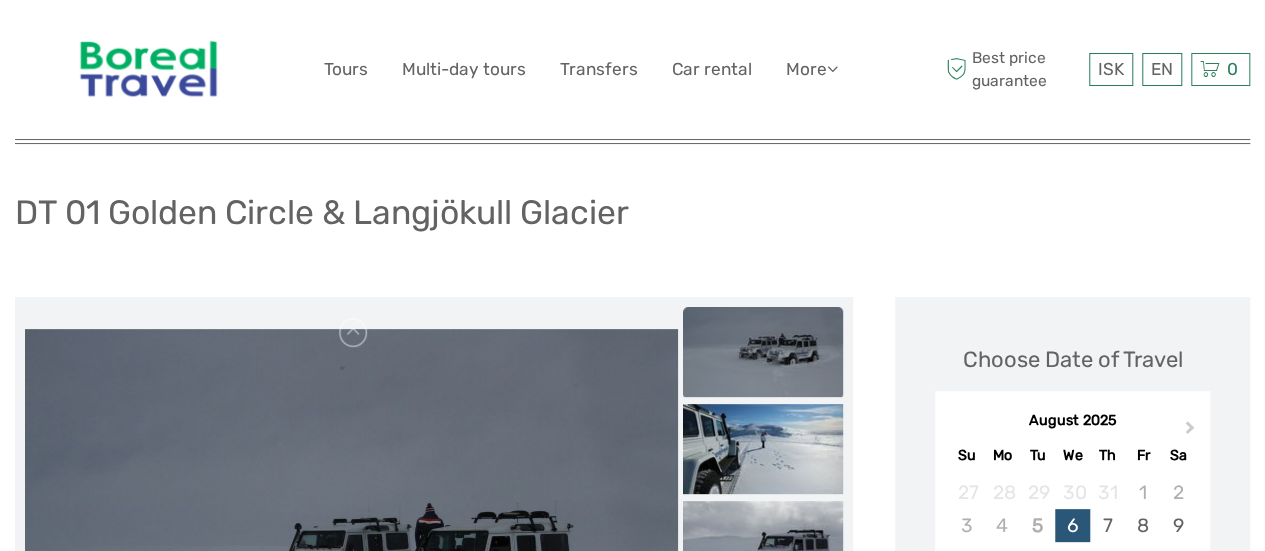 scroll, scrollTop: 267, scrollLeft: 0, axis: vertical 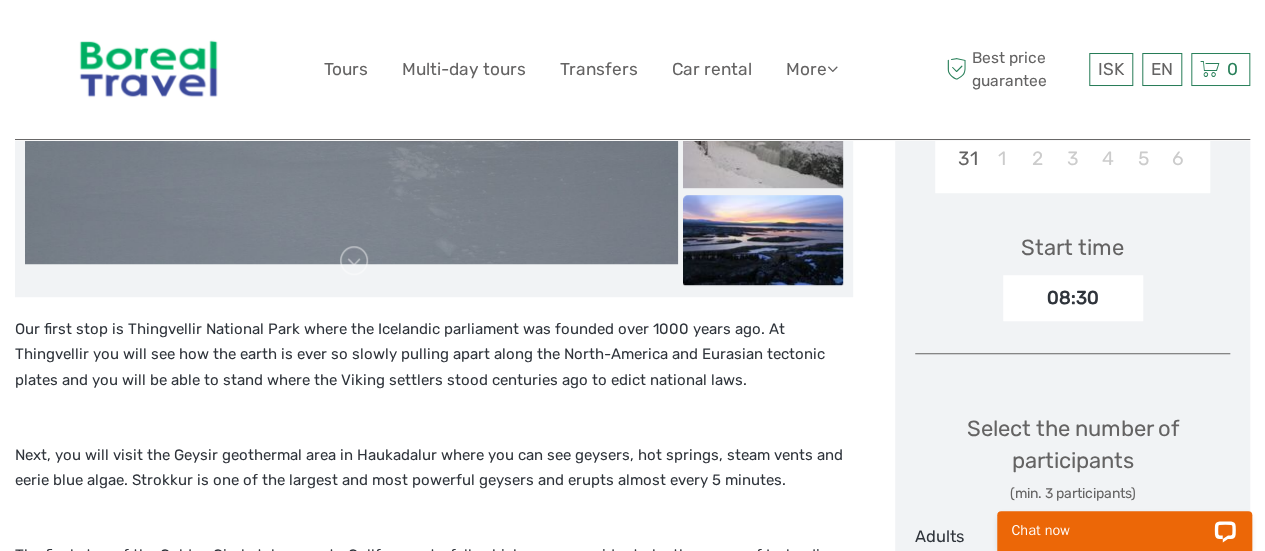 click at bounding box center [763, 240] 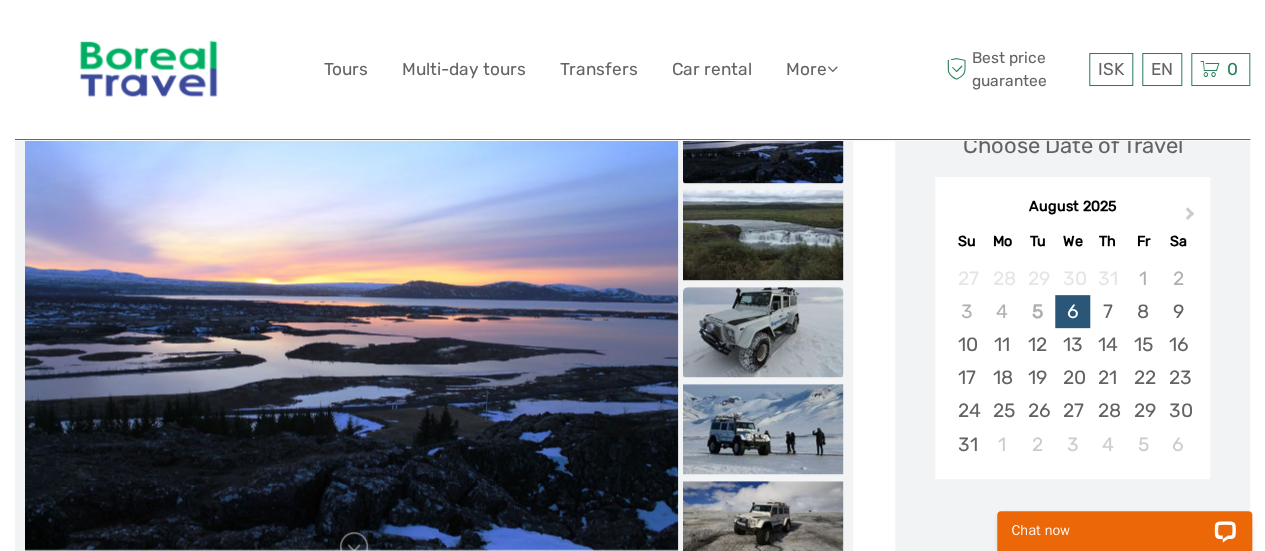 scroll, scrollTop: 300, scrollLeft: 0, axis: vertical 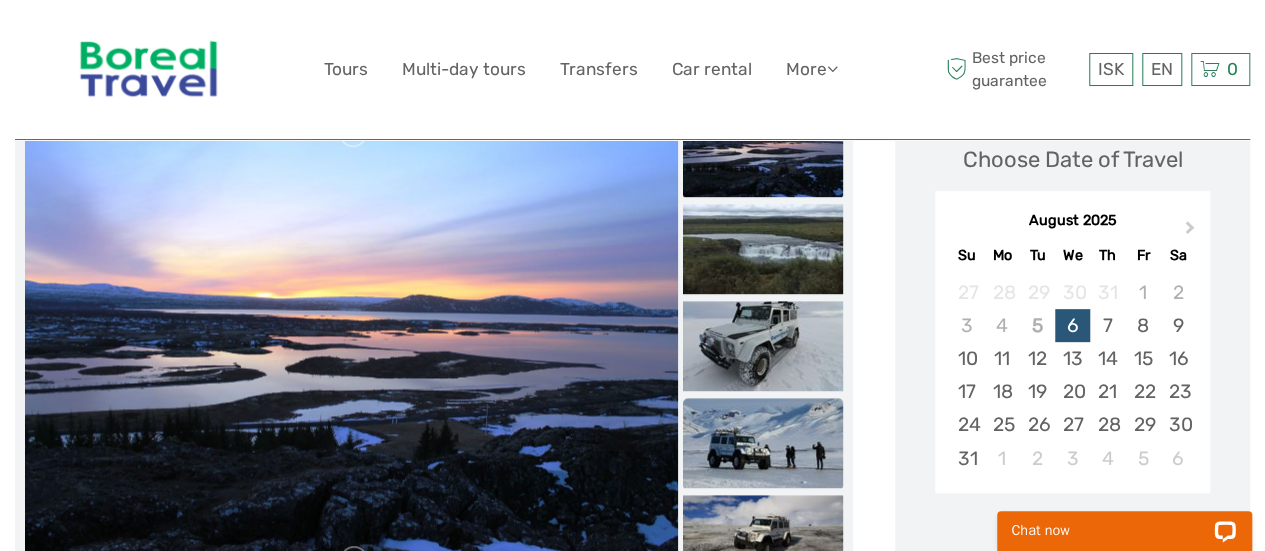 click at bounding box center [763, 443] 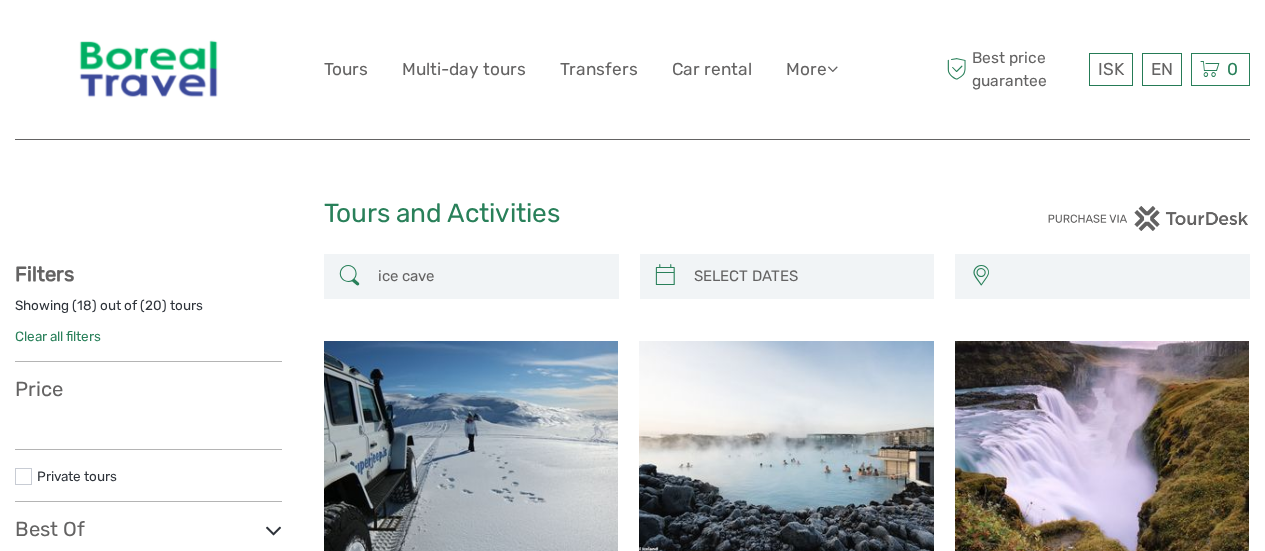 select 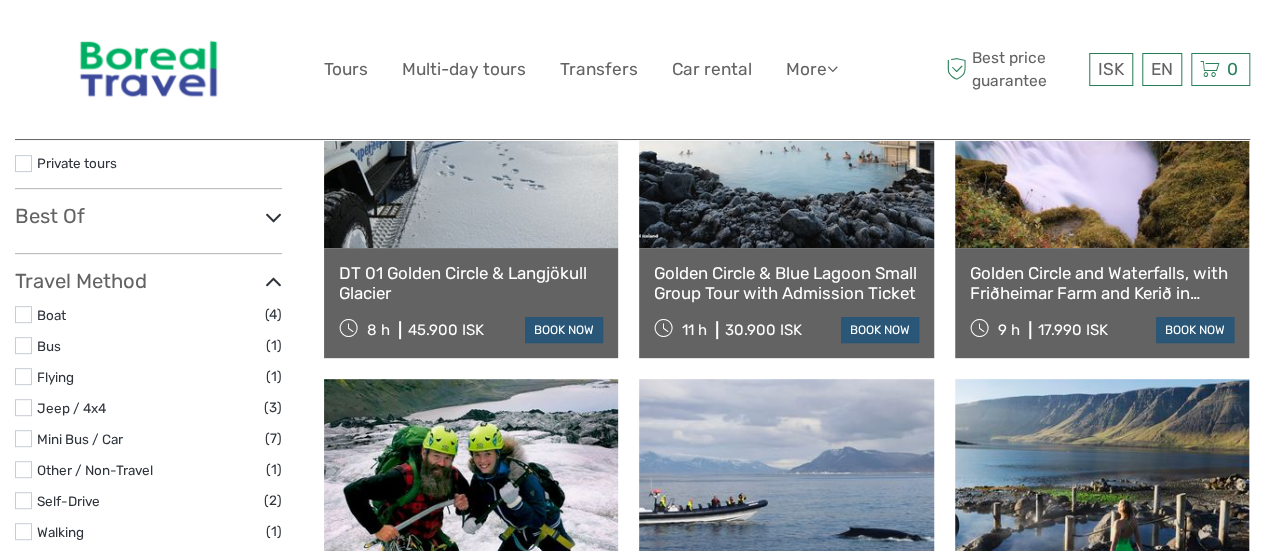 select 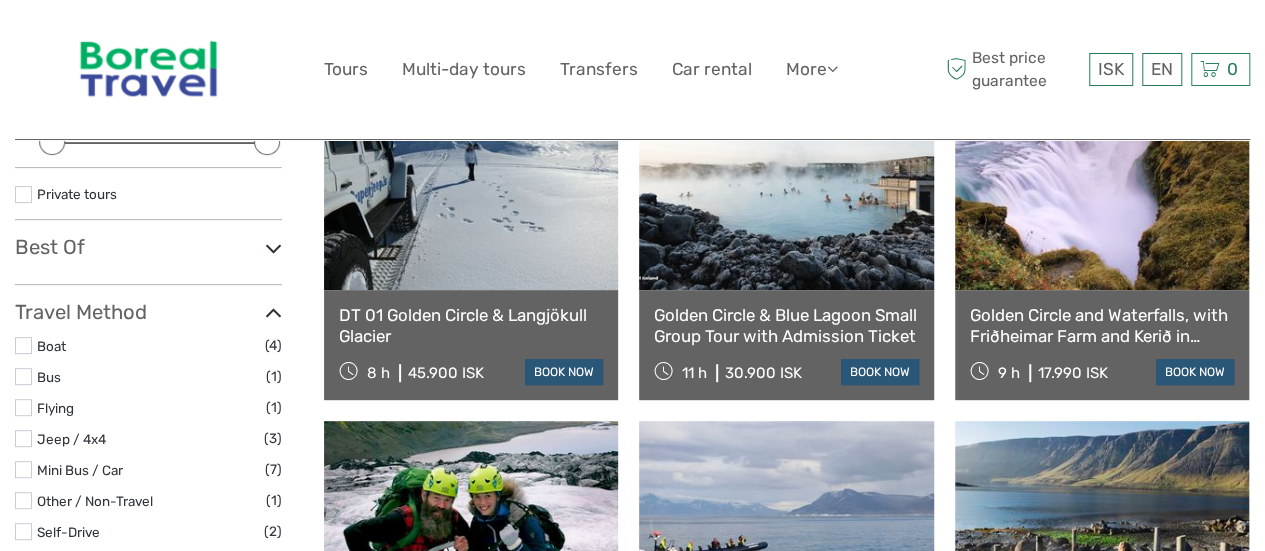 scroll, scrollTop: 0, scrollLeft: 0, axis: both 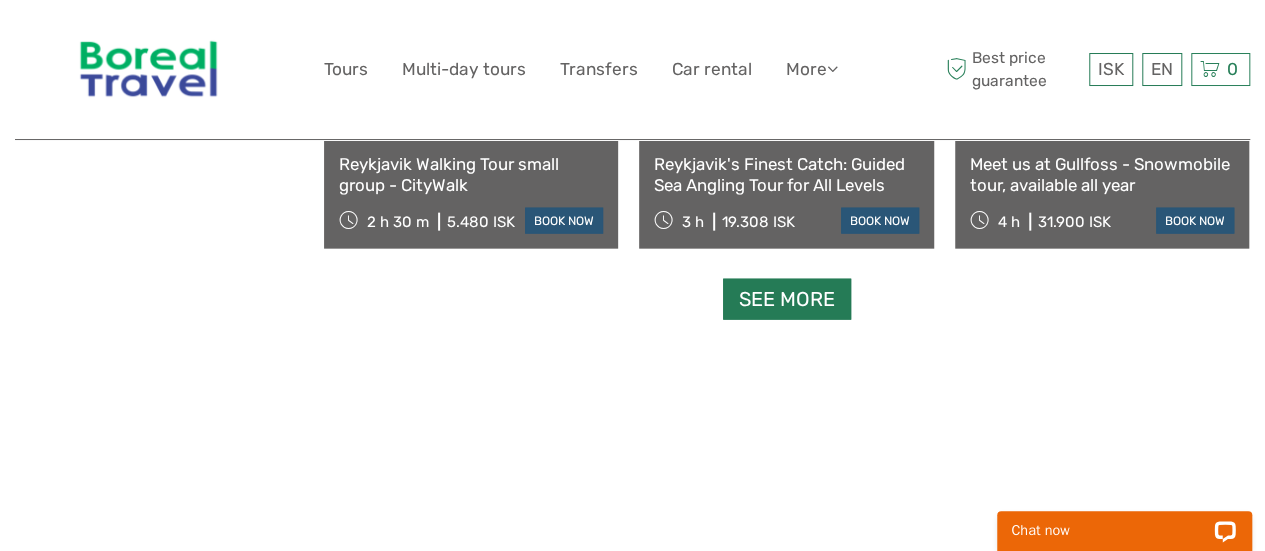 click on "See more" at bounding box center (787, 299) 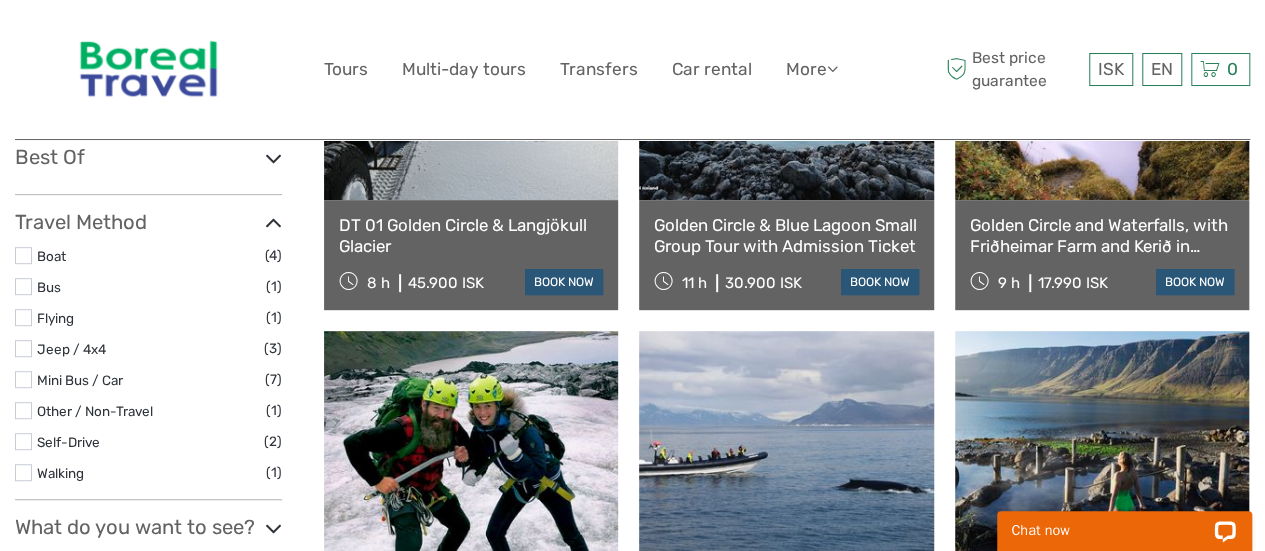 scroll, scrollTop: 396, scrollLeft: 0, axis: vertical 